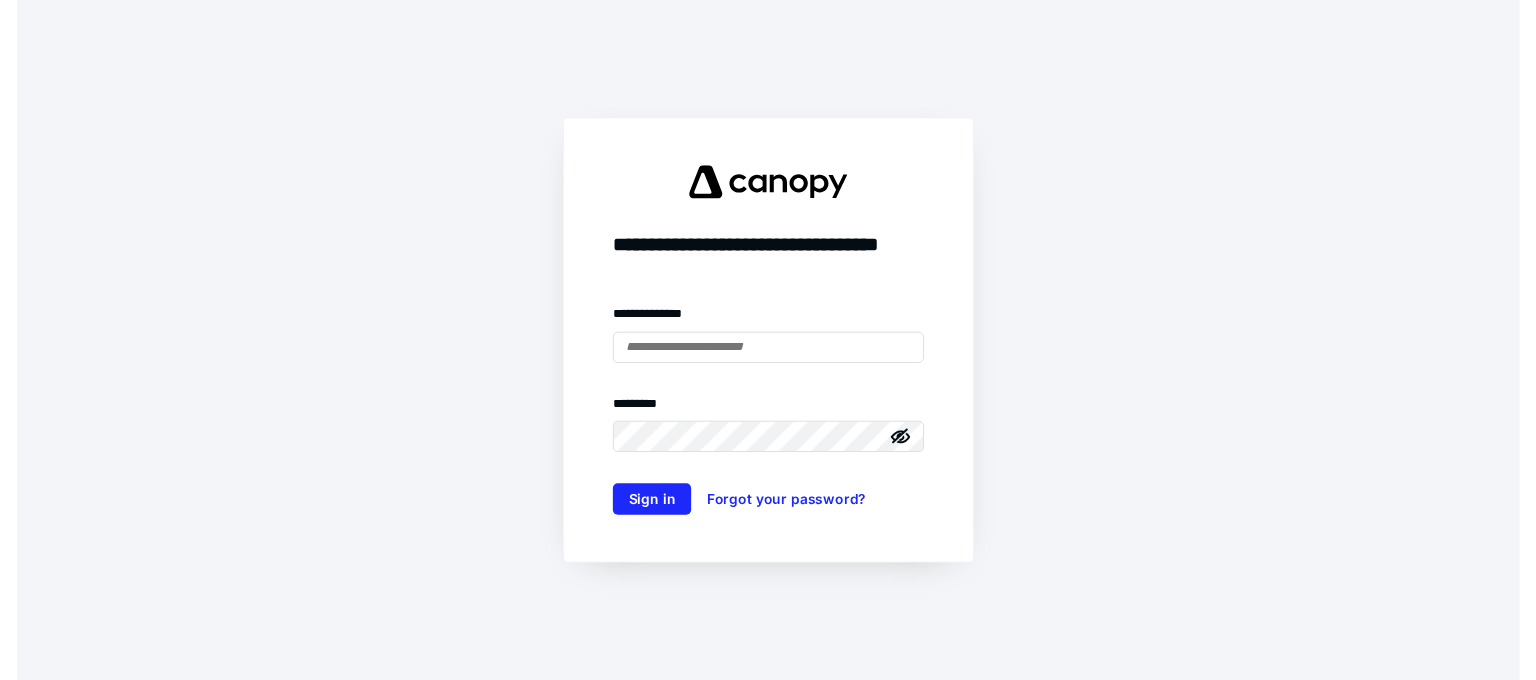 scroll, scrollTop: 0, scrollLeft: 0, axis: both 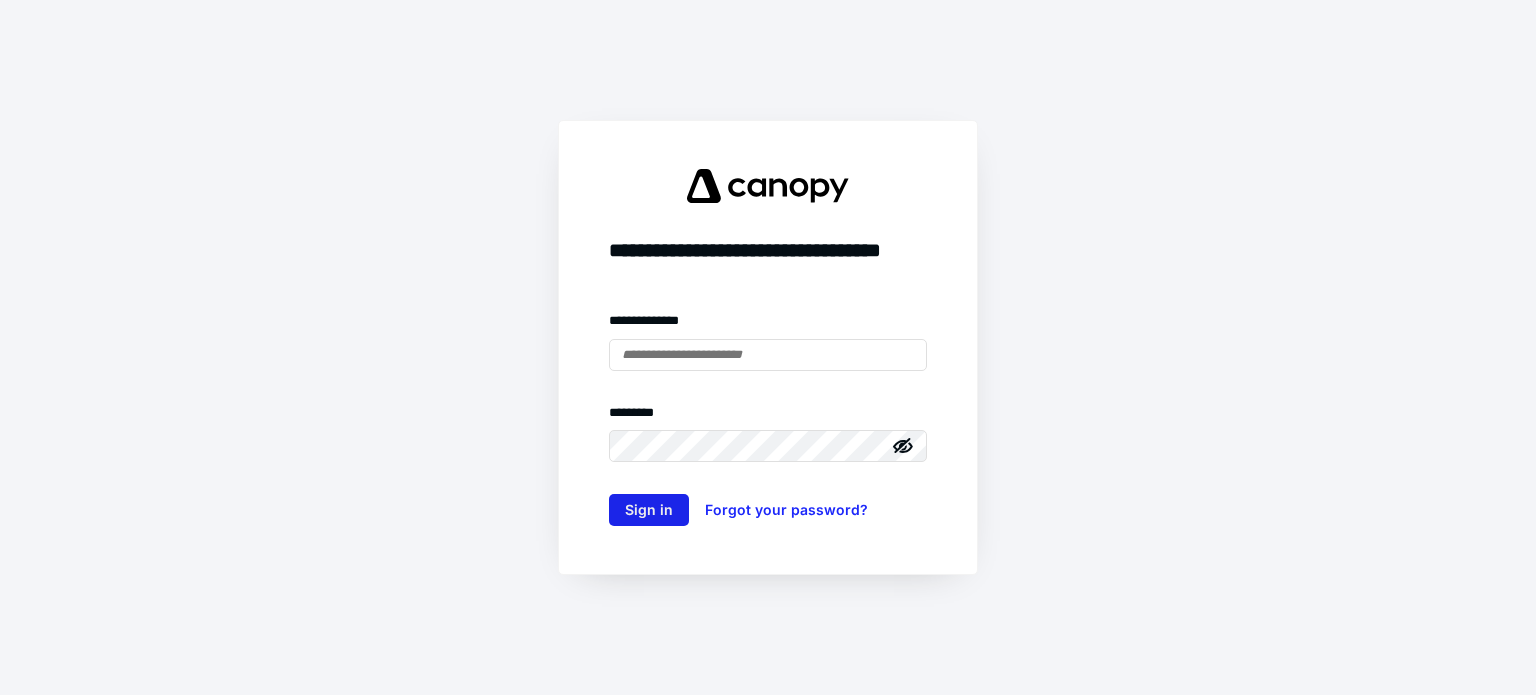type on "**********" 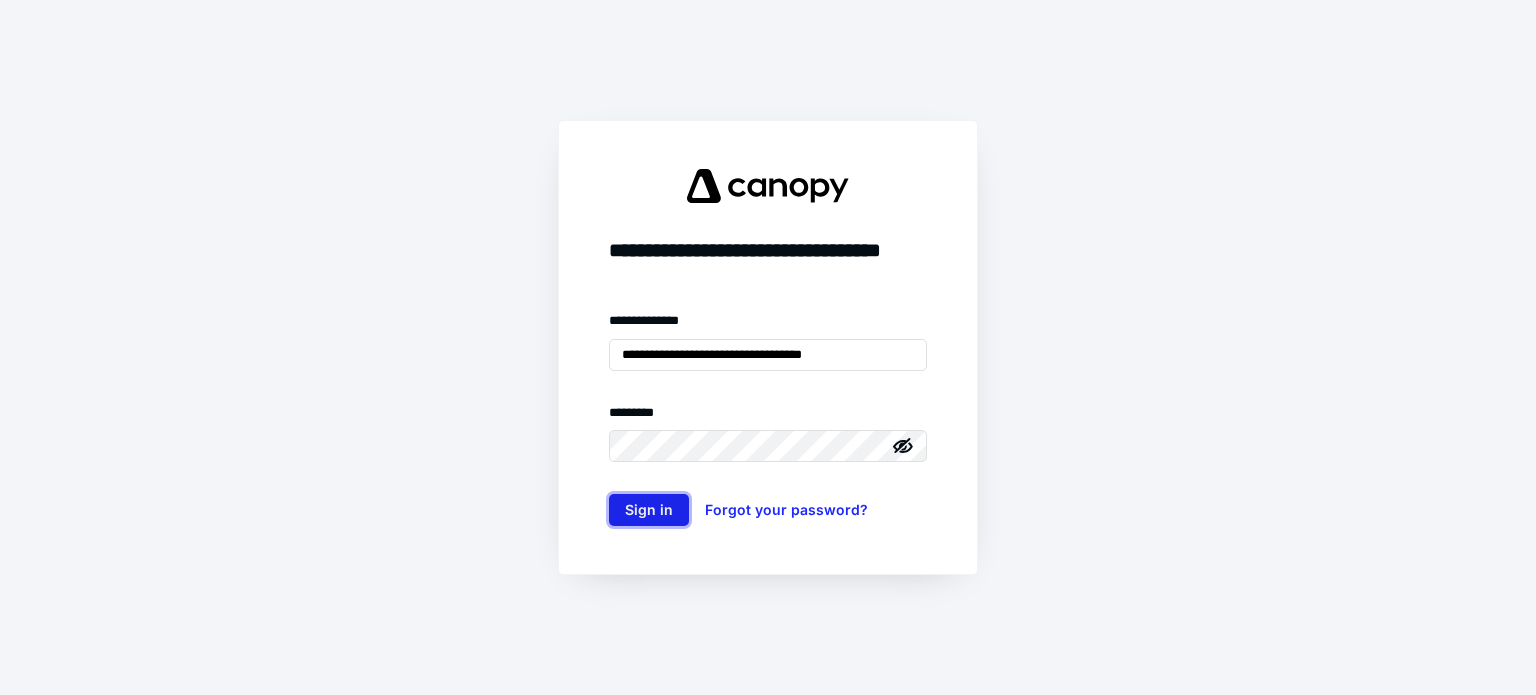 click on "Sign in" at bounding box center (649, 510) 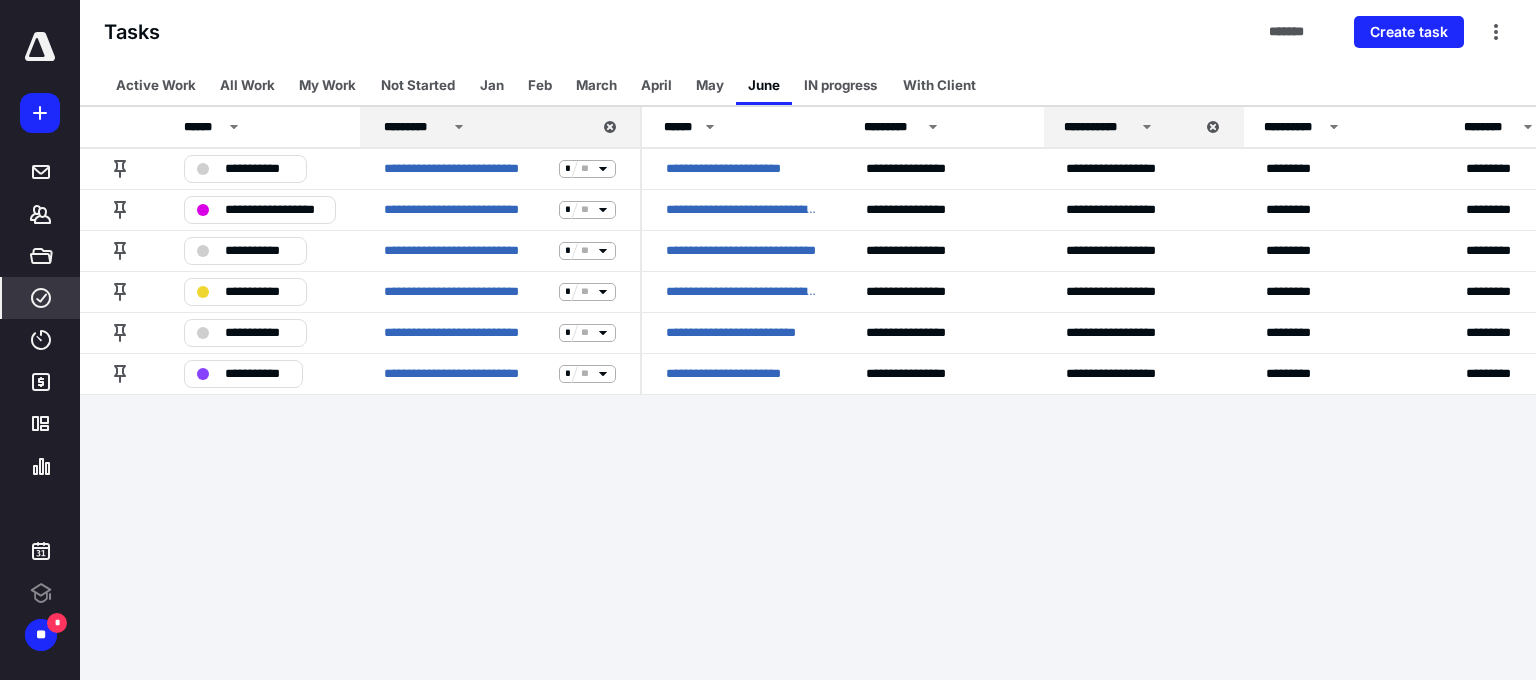 scroll, scrollTop: 0, scrollLeft: 0, axis: both 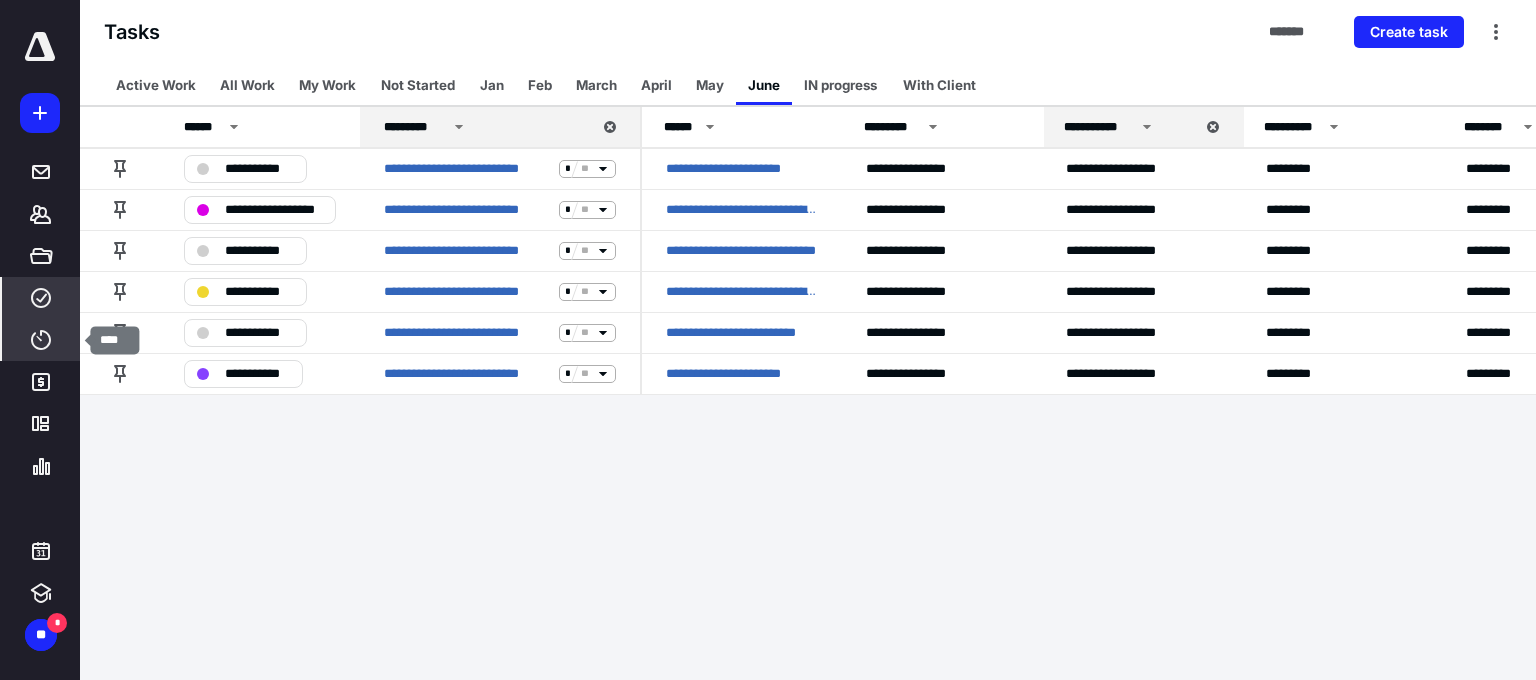 click 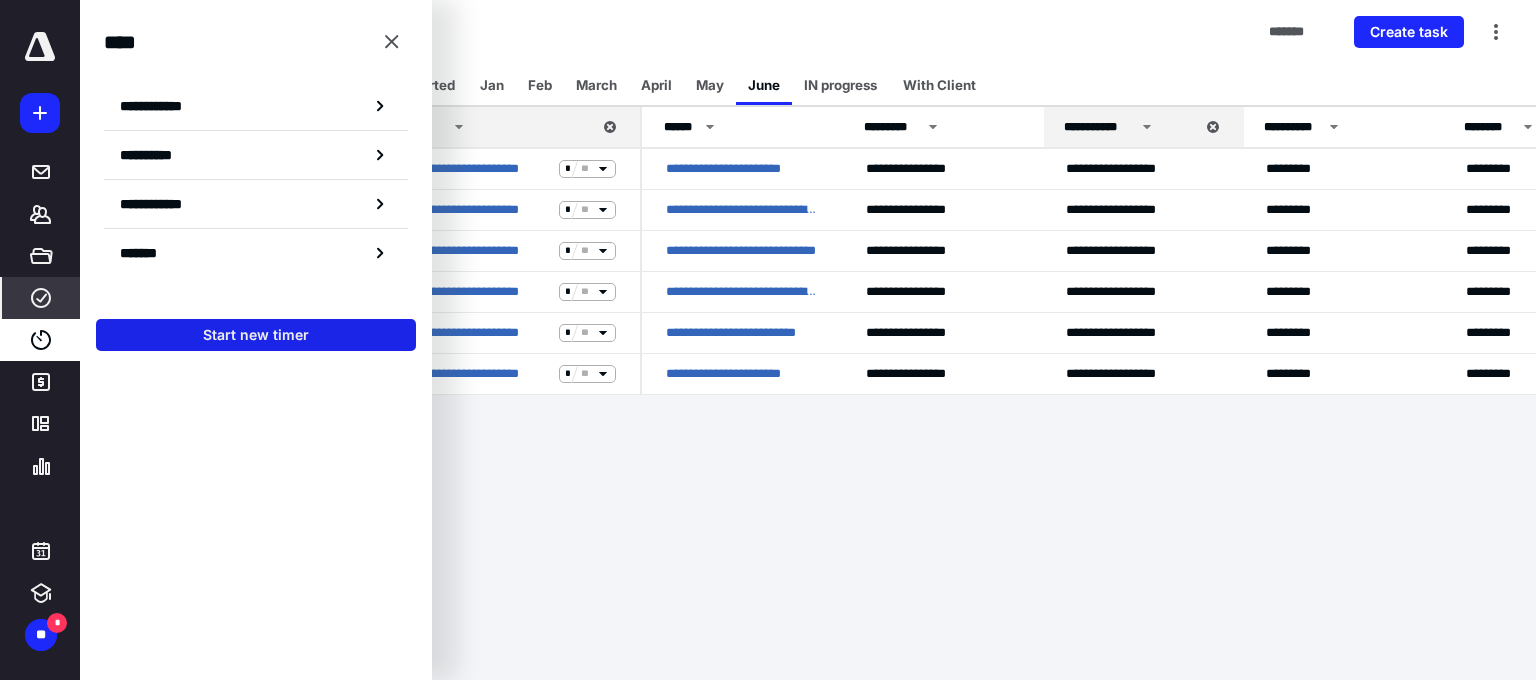 click on "Start new timer" at bounding box center (256, 335) 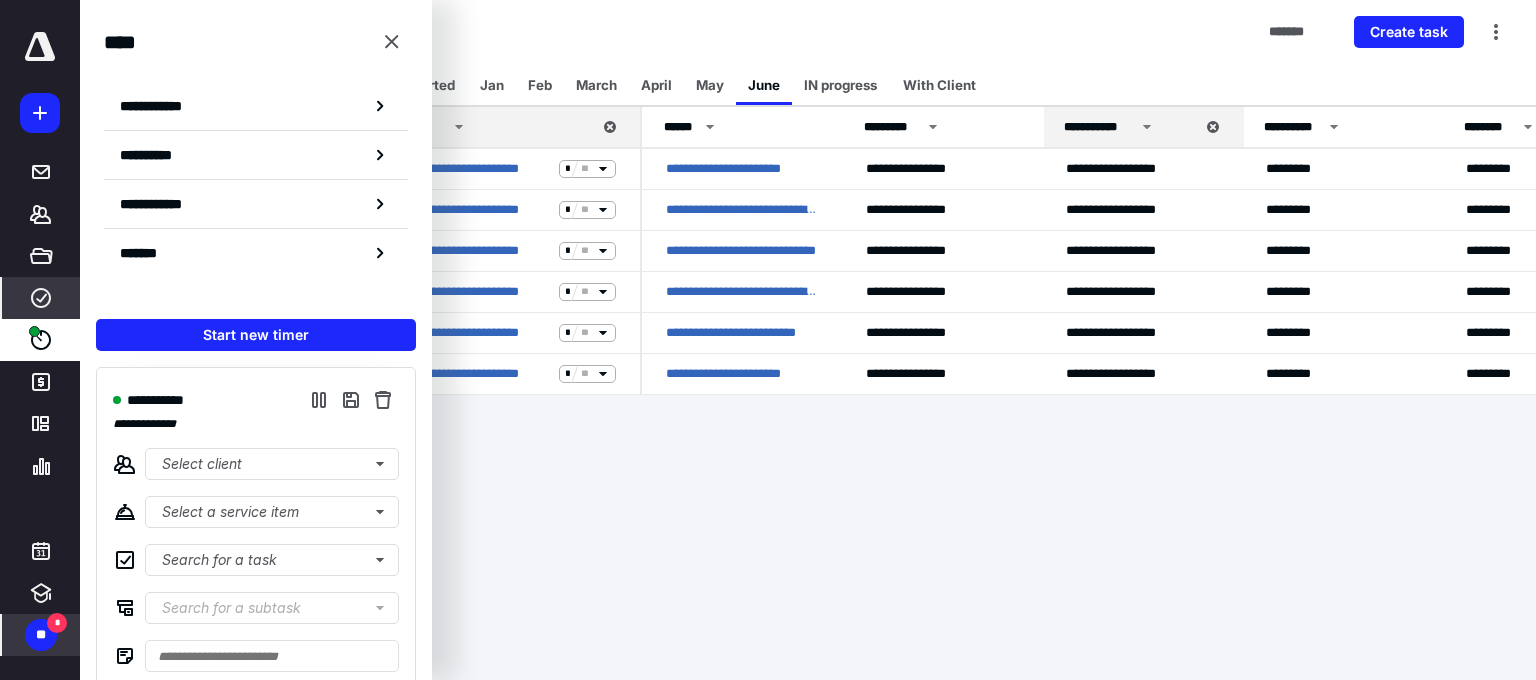 click on "**" at bounding box center (41, 635) 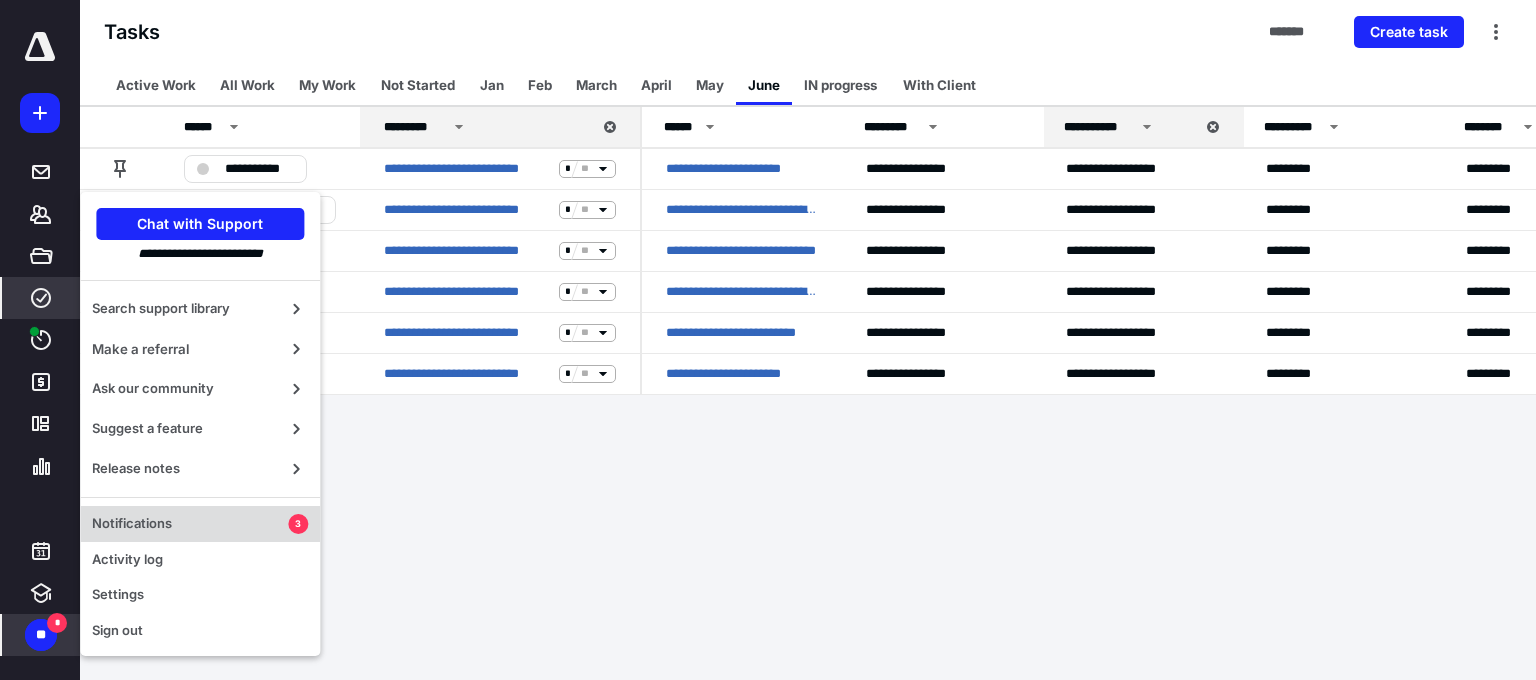 click on "Notifications" at bounding box center [190, 524] 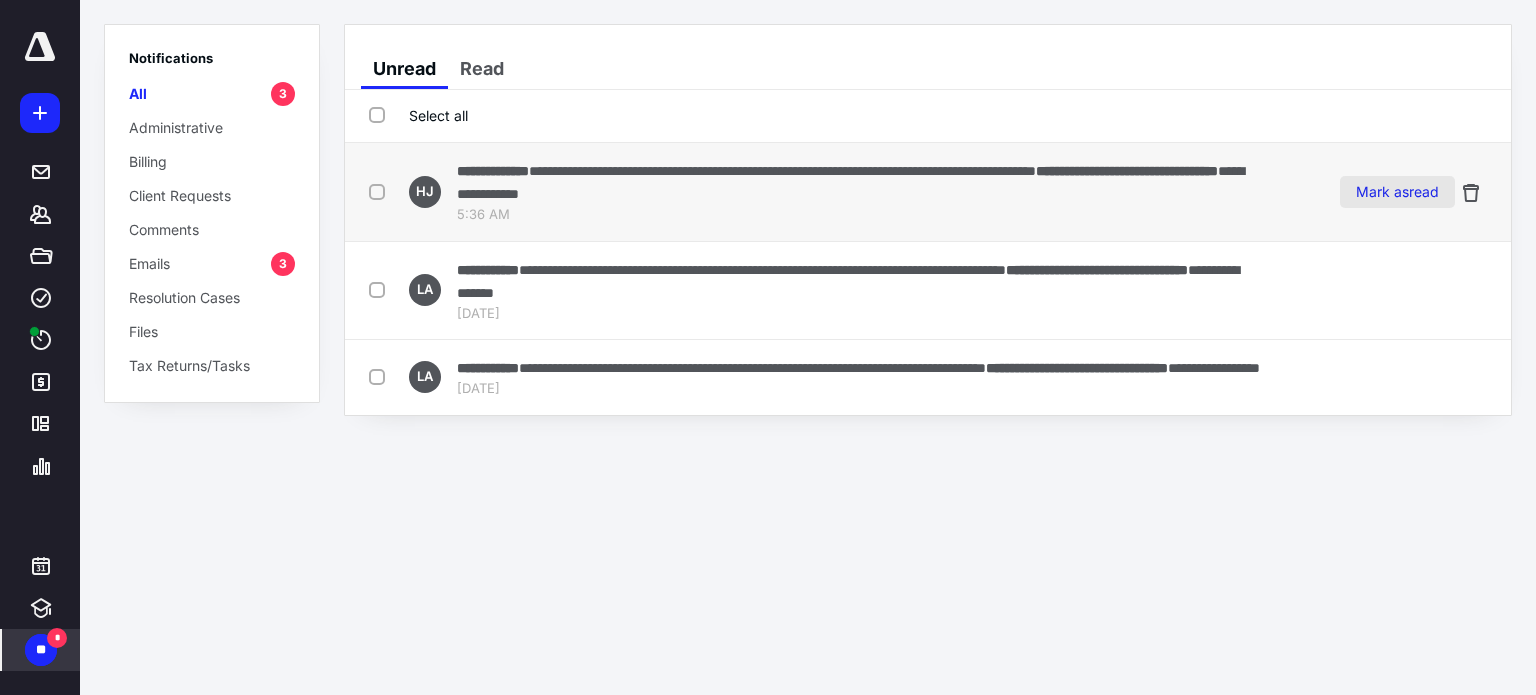 click on "Mark as  read" at bounding box center (1397, 192) 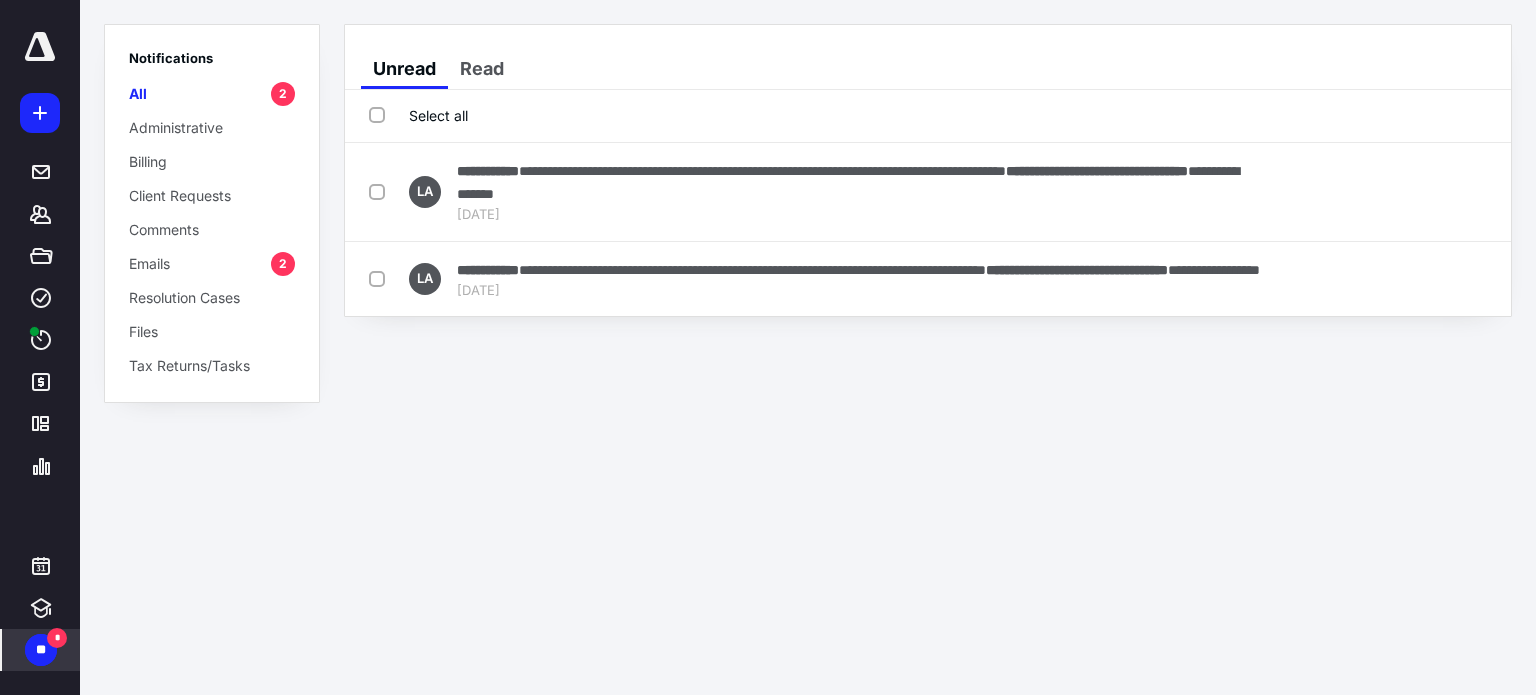 click on "Mark as  read" at bounding box center (1397, 192) 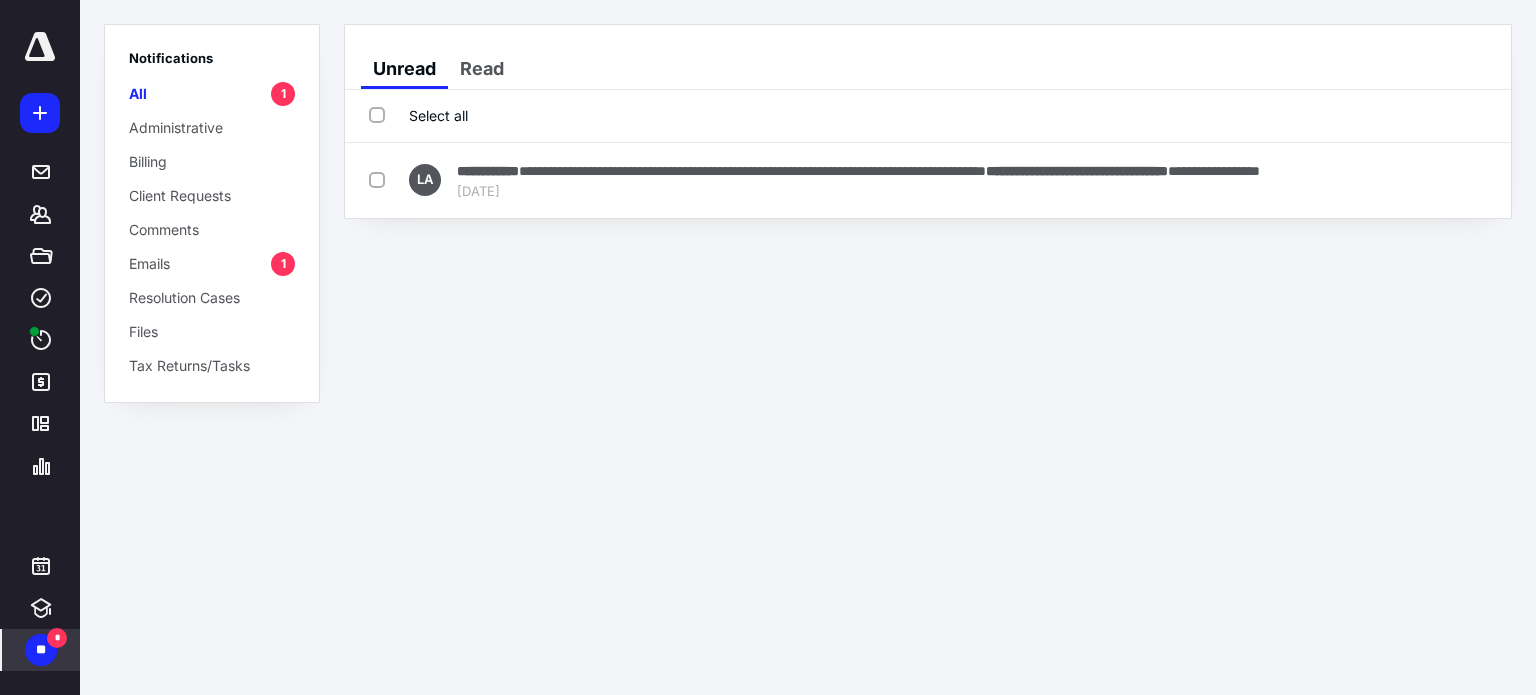 click on "Mark as  read" at bounding box center [1397, 180] 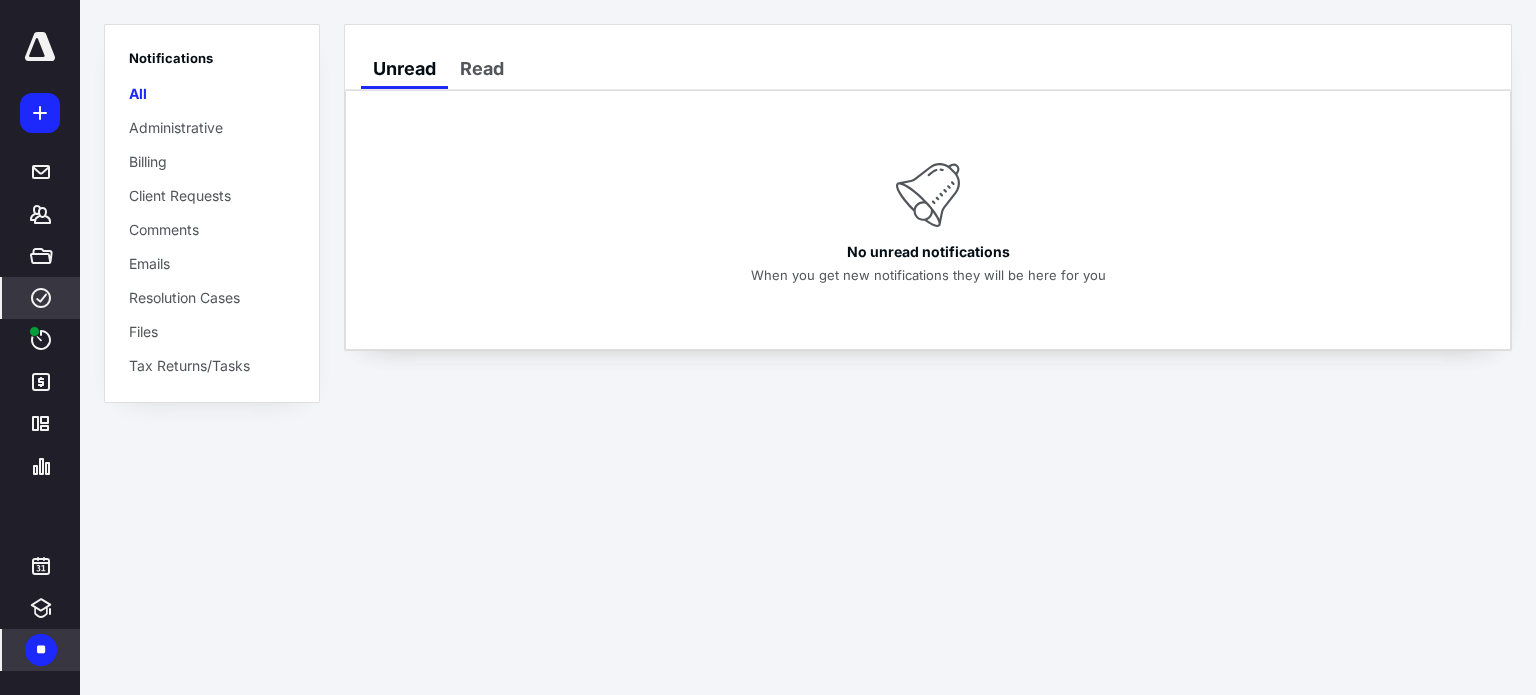click on "****" at bounding box center (41, 298) 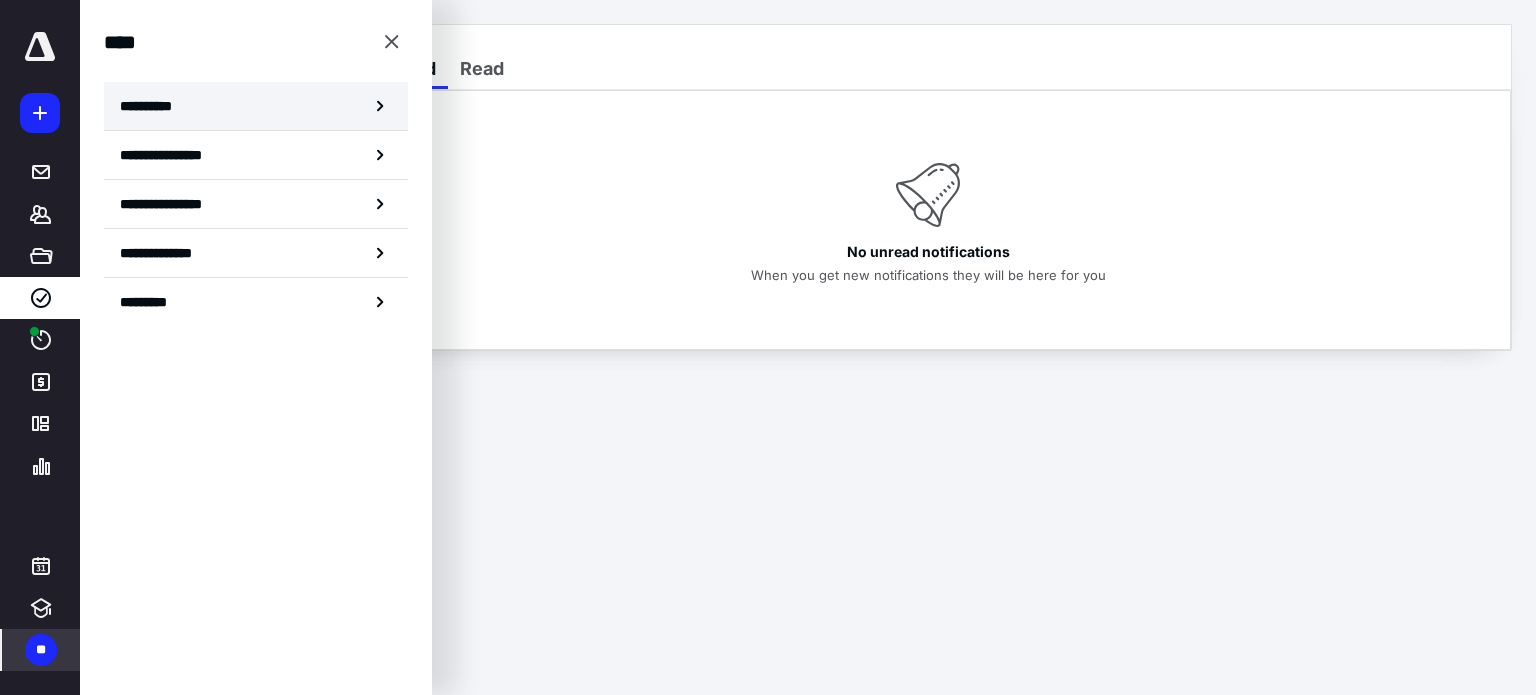 click on "**********" at bounding box center [256, 106] 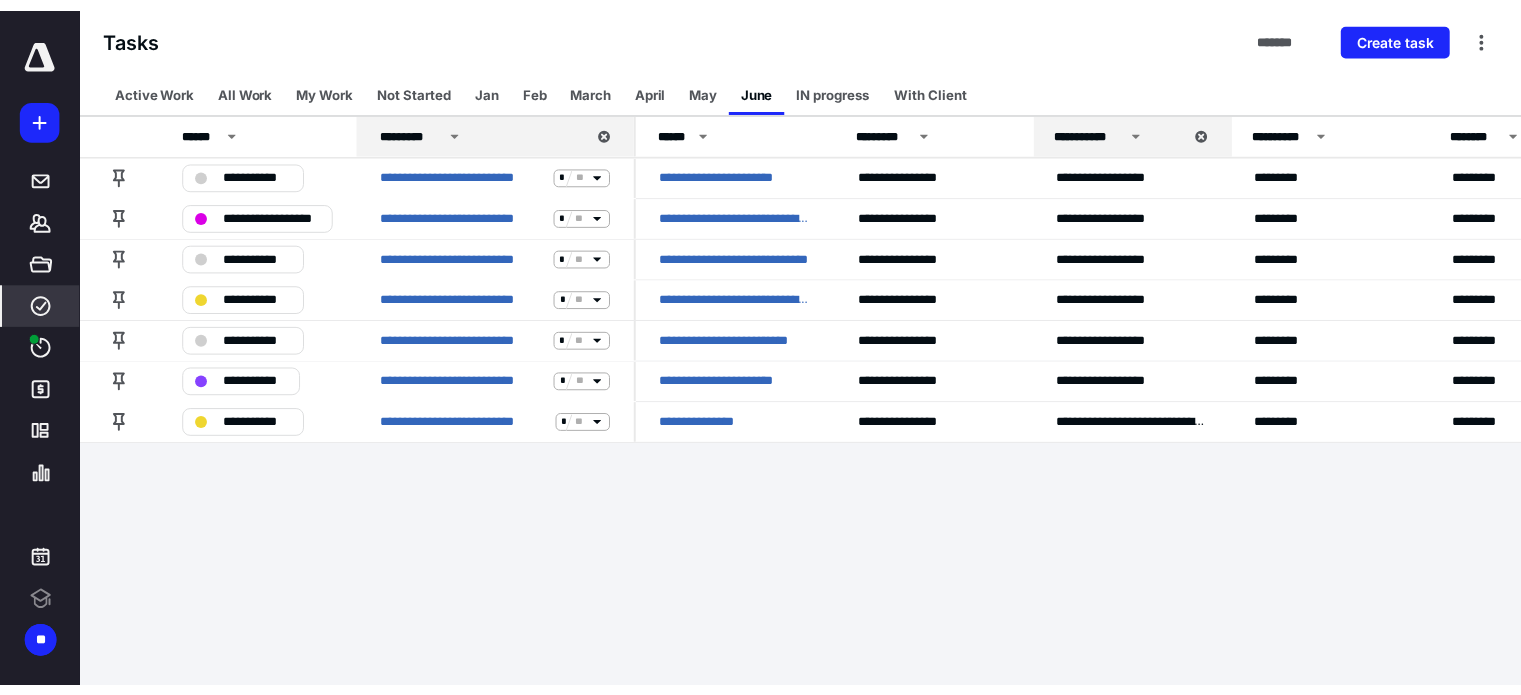 scroll, scrollTop: 0, scrollLeft: 0, axis: both 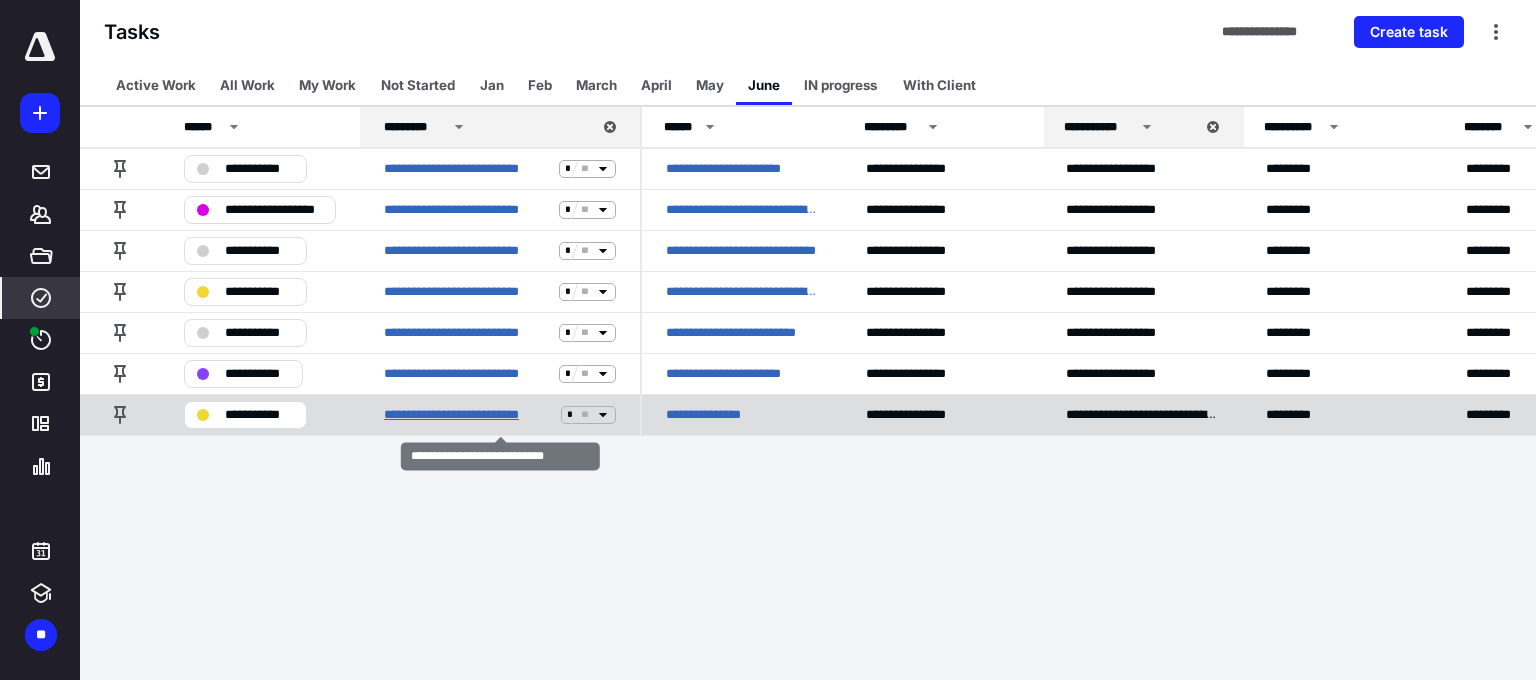 click on "**********" at bounding box center (468, 415) 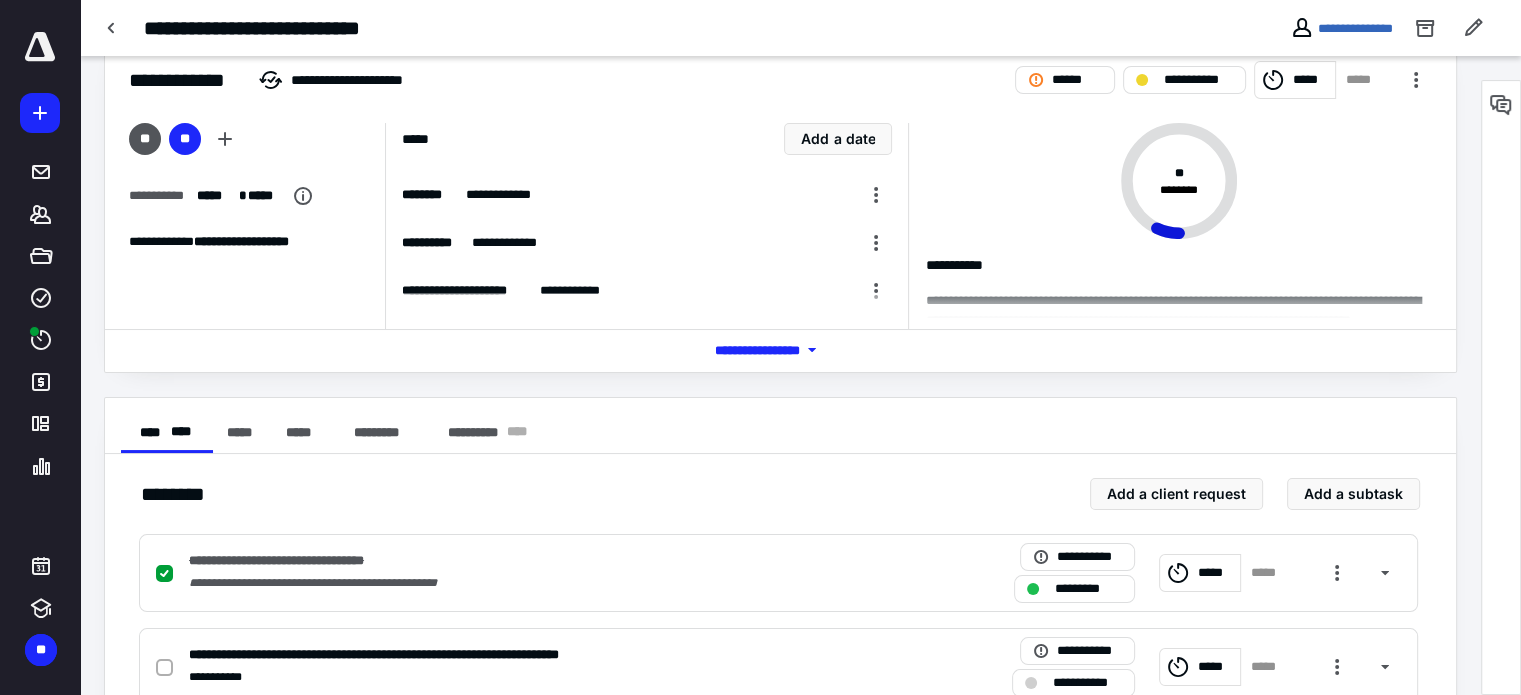 scroll, scrollTop: 0, scrollLeft: 0, axis: both 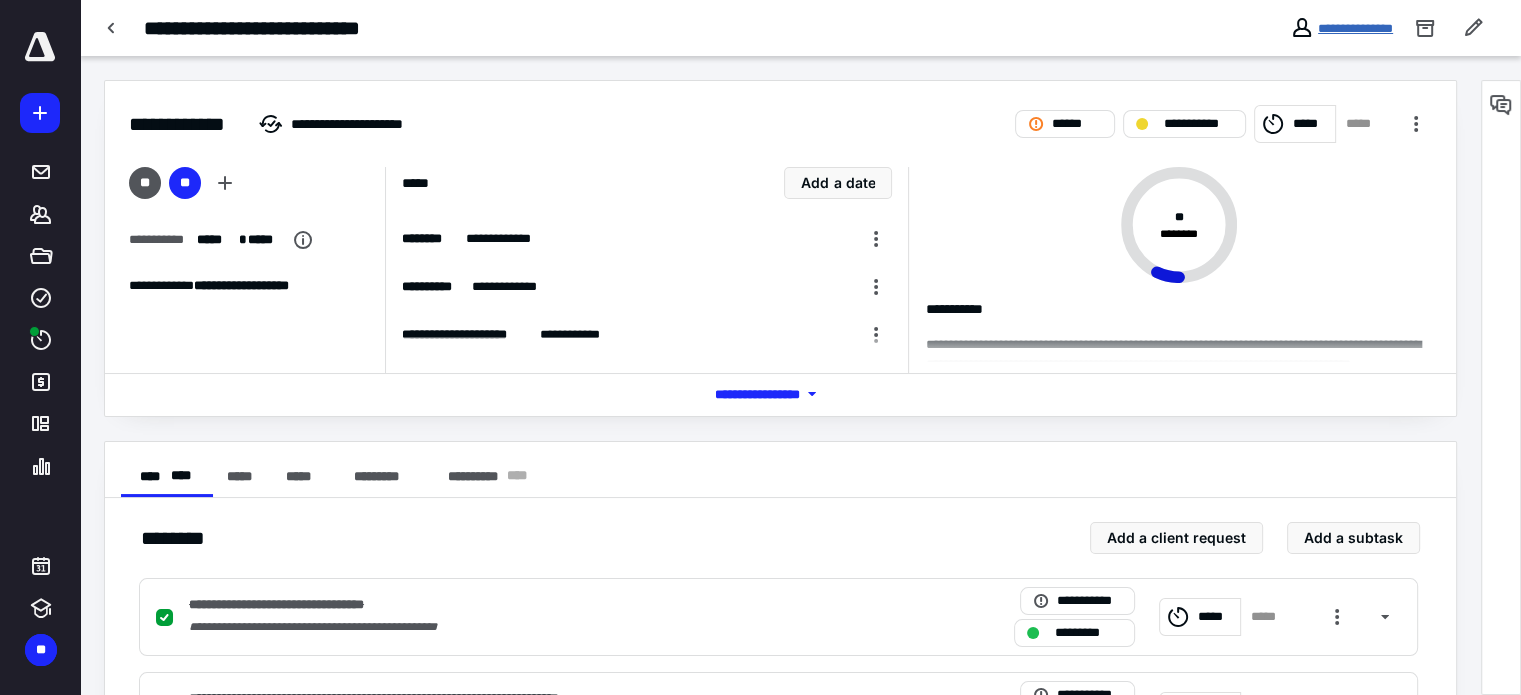 click on "**********" at bounding box center [1355, 28] 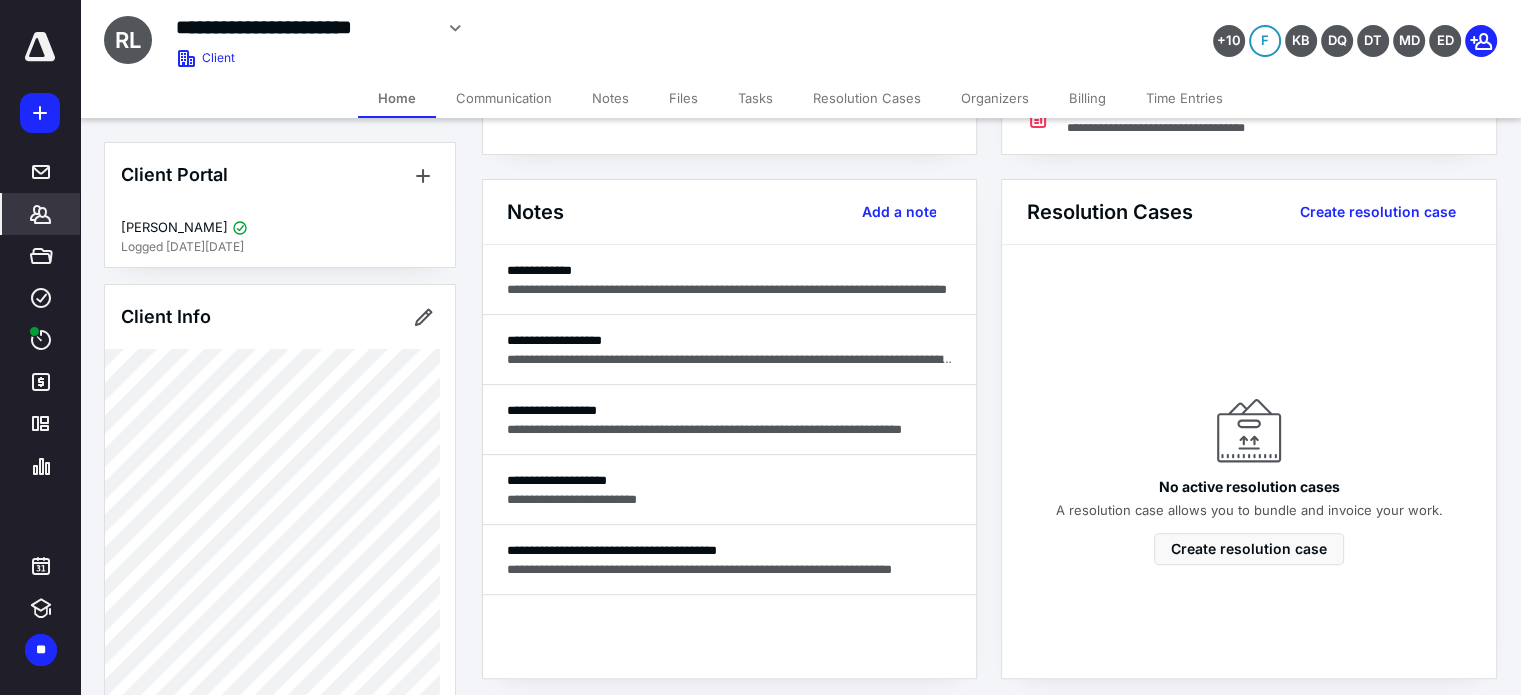 scroll, scrollTop: 500, scrollLeft: 0, axis: vertical 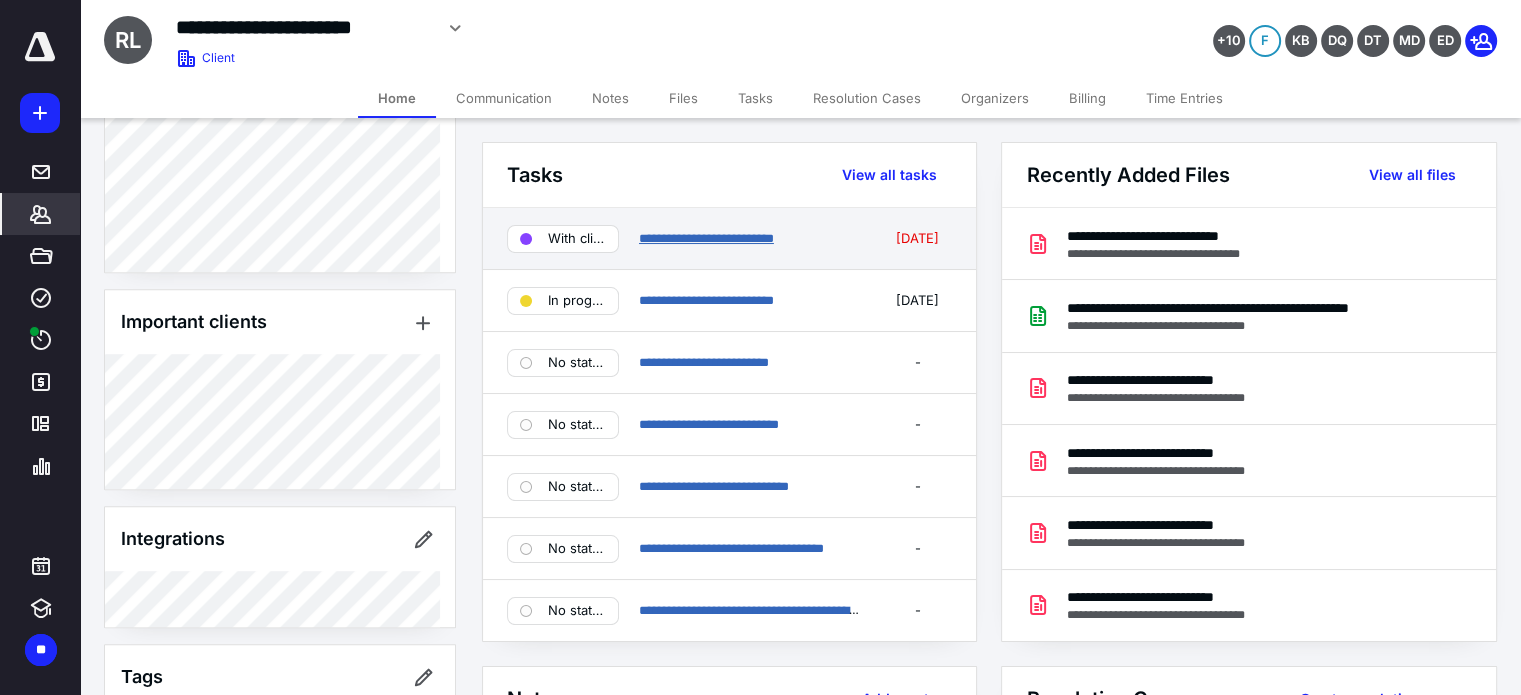 click on "**********" at bounding box center (706, 238) 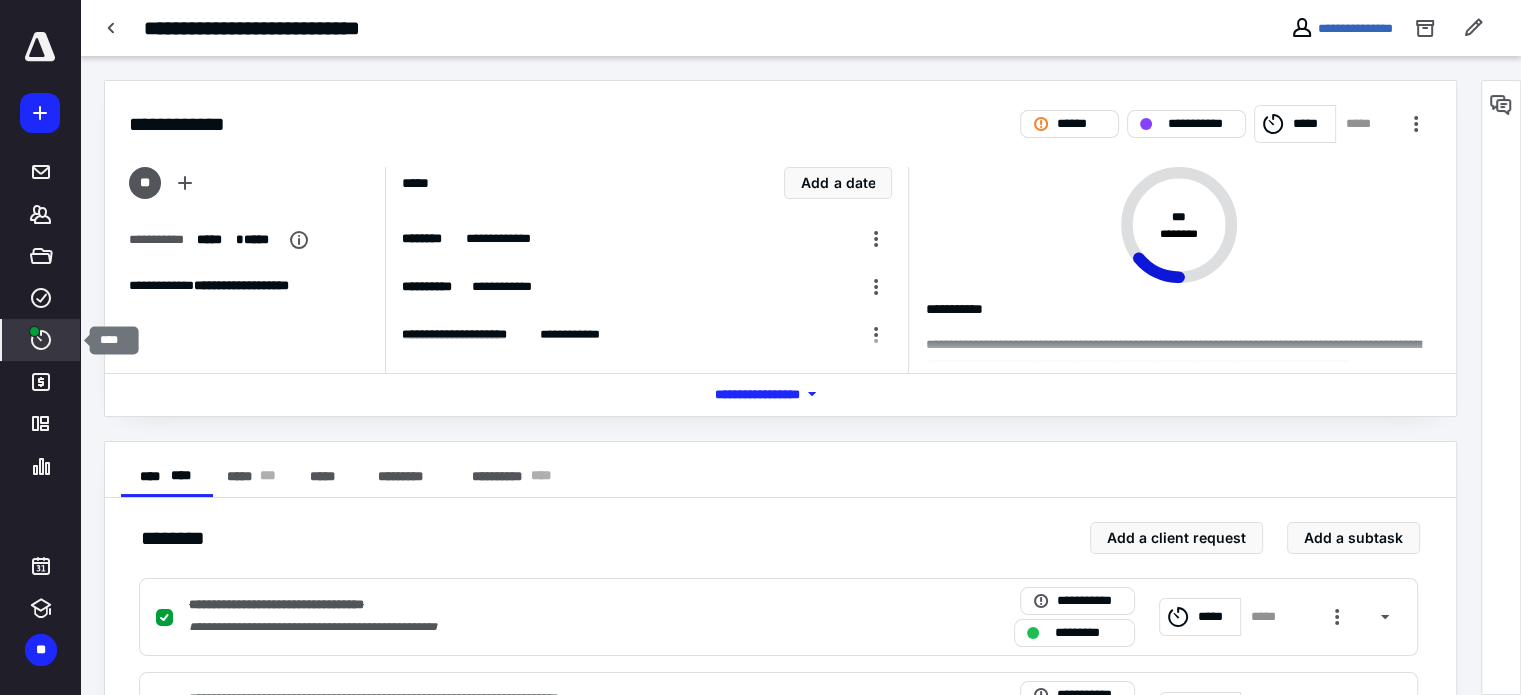click on "****" at bounding box center (41, 340) 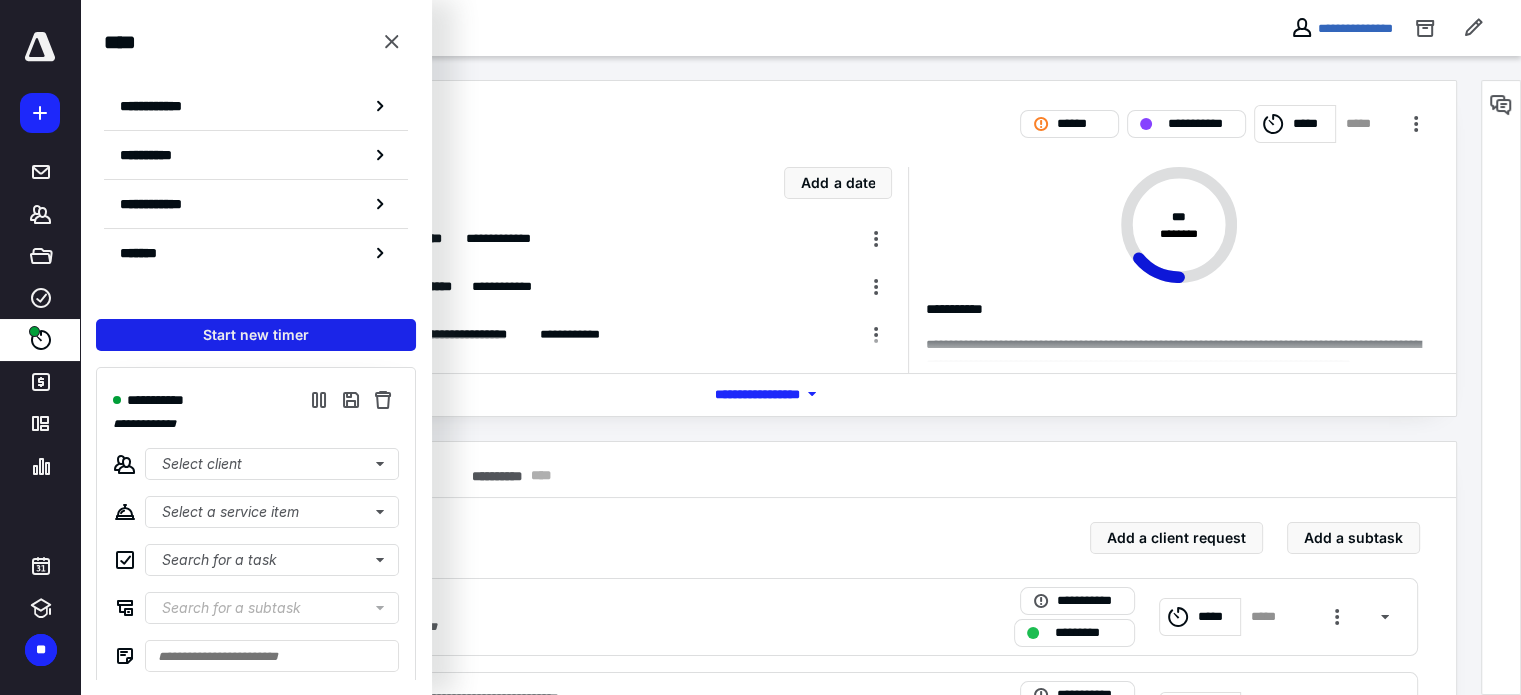 click on "Start new timer" at bounding box center (256, 335) 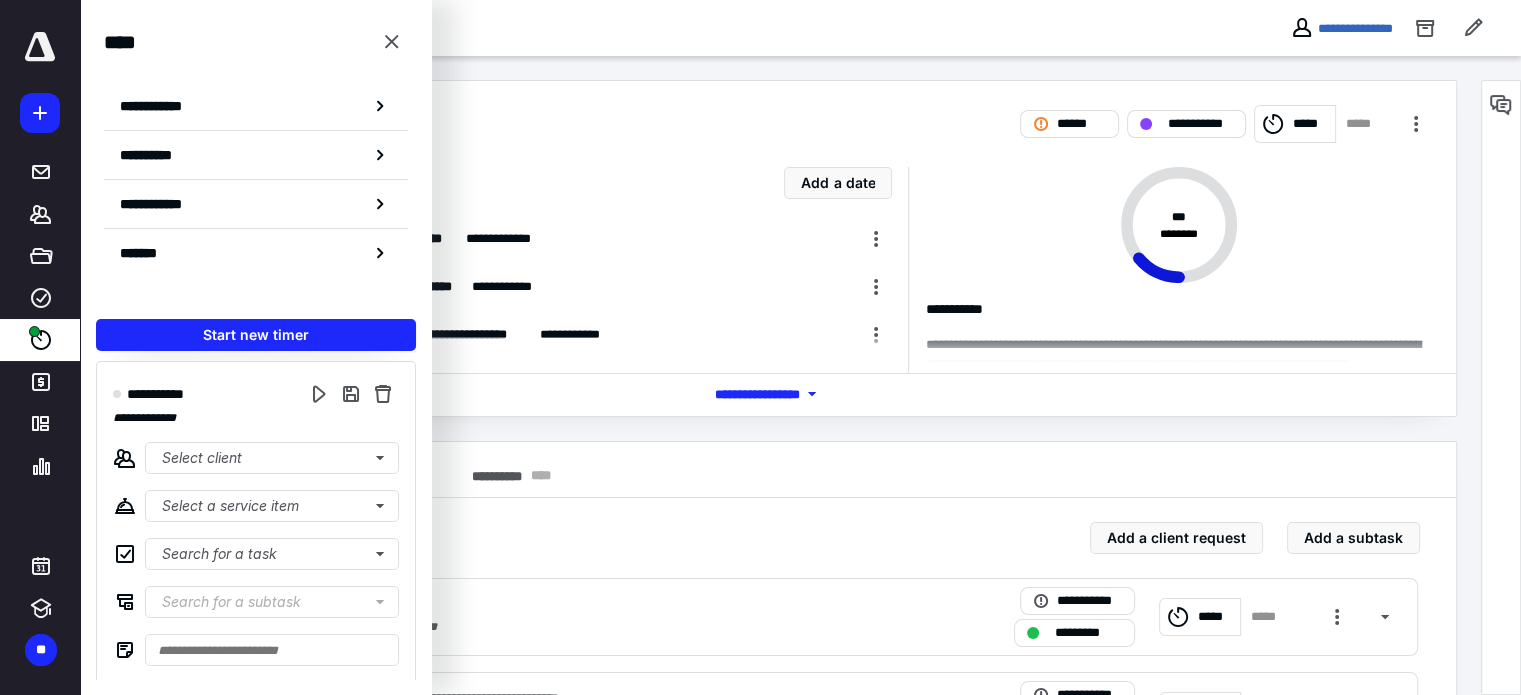 scroll, scrollTop: 346, scrollLeft: 0, axis: vertical 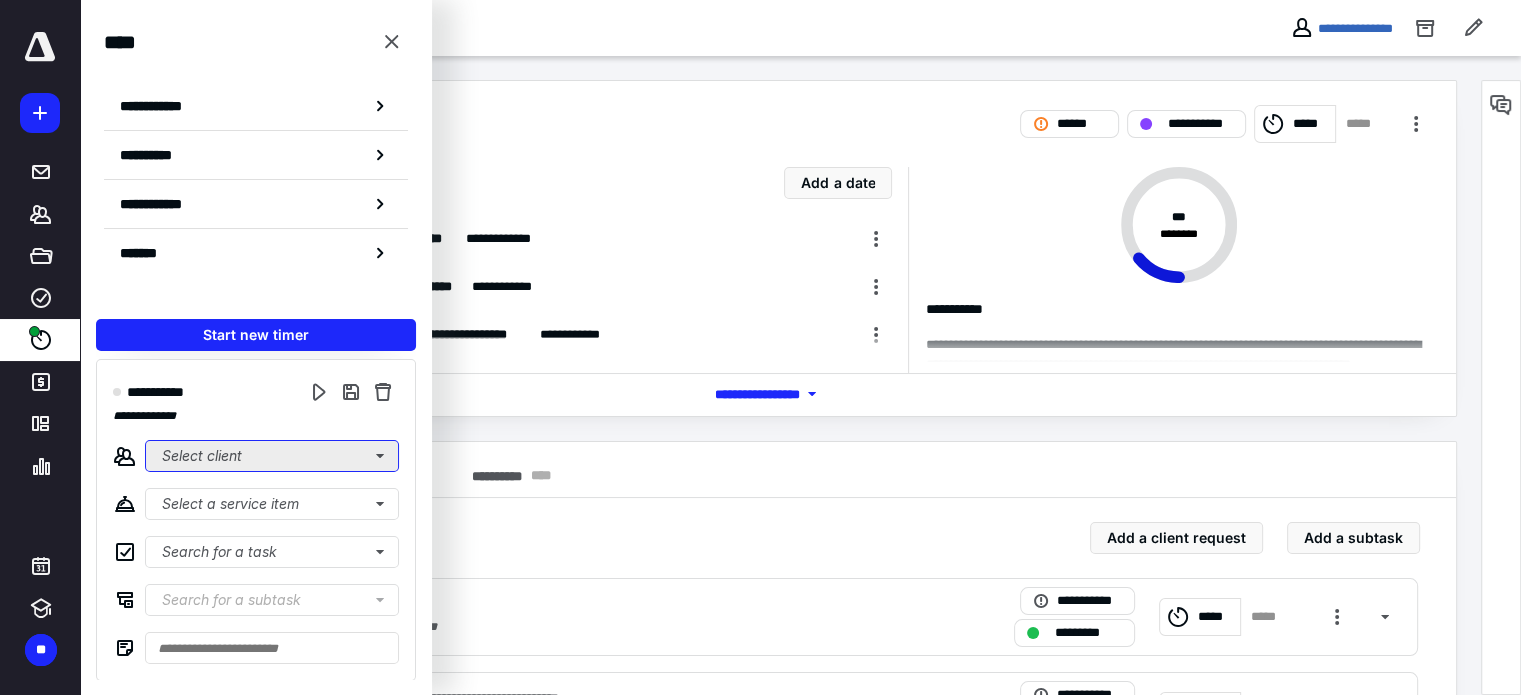 click on "Select client" at bounding box center [272, 456] 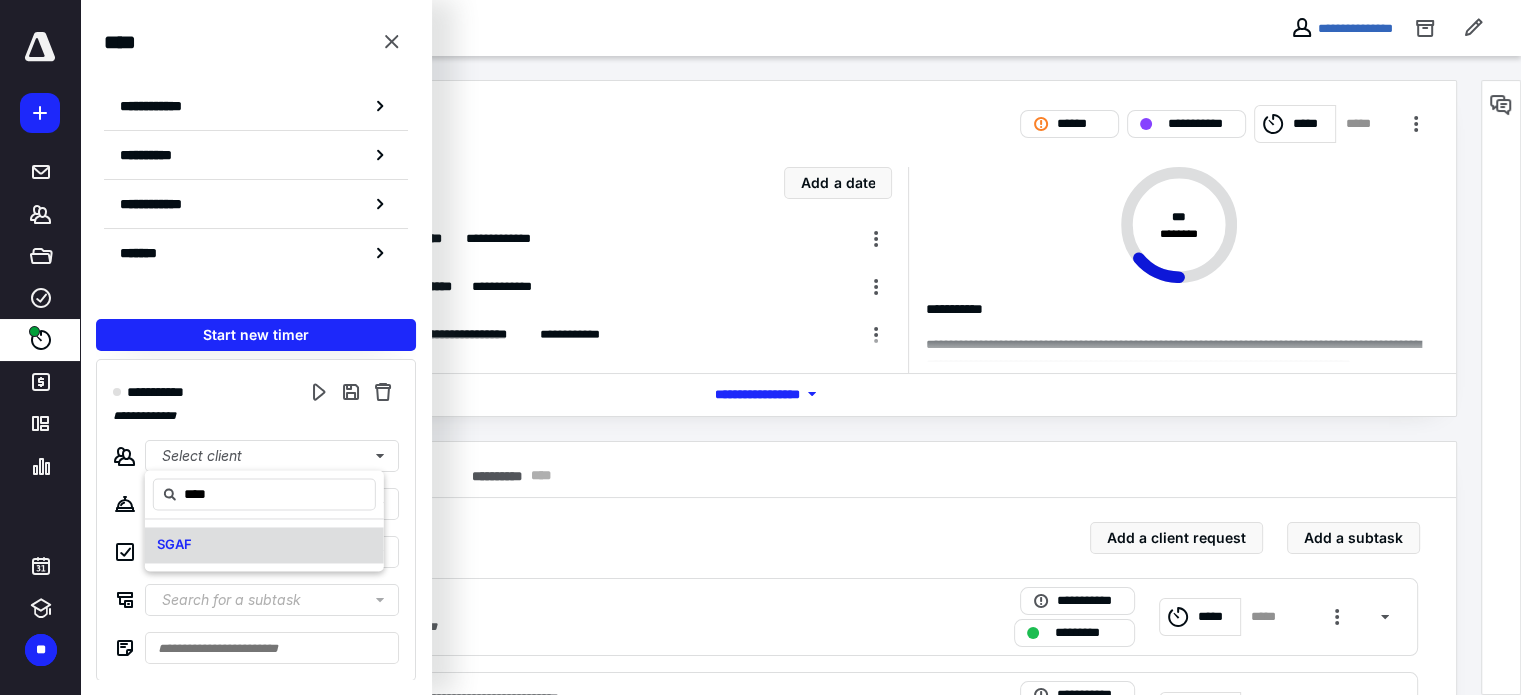 click on "SGAF" at bounding box center (264, 545) 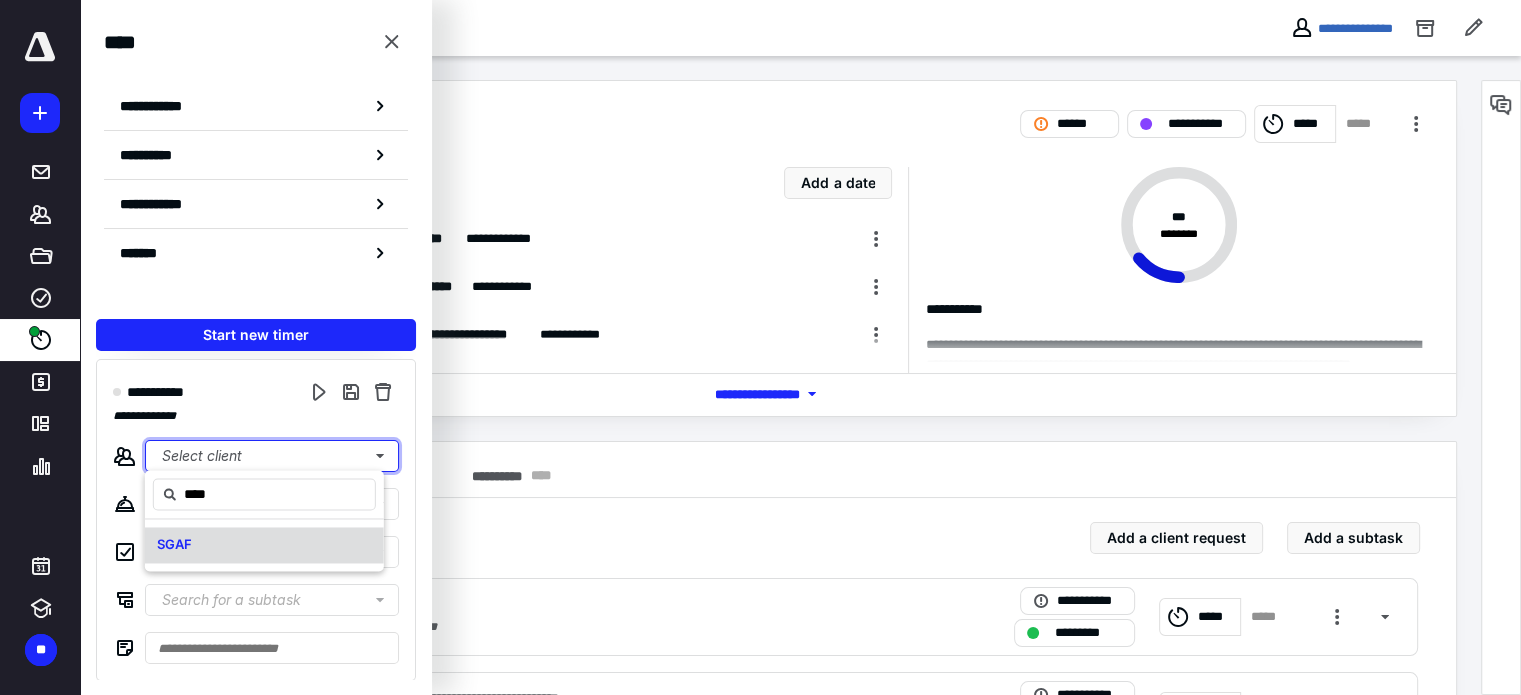 type 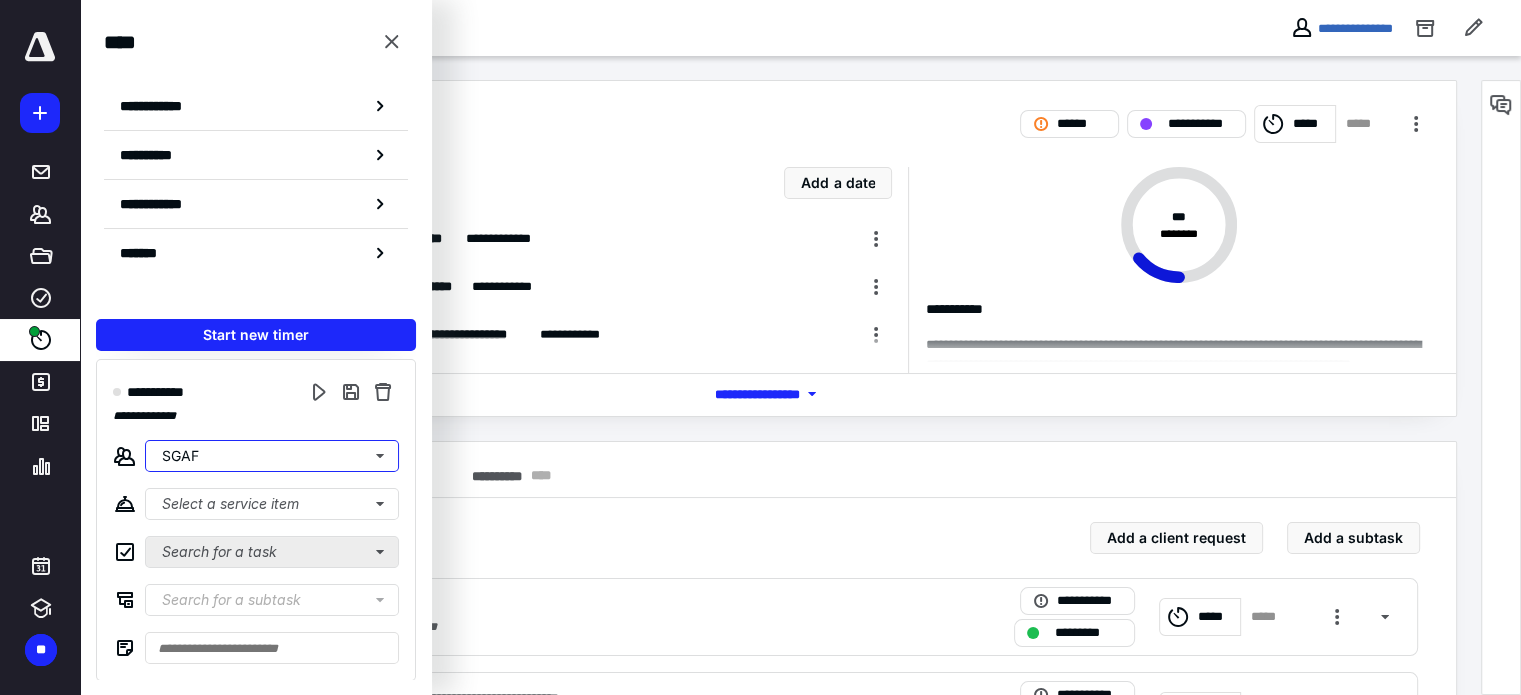 scroll, scrollTop: 0, scrollLeft: 0, axis: both 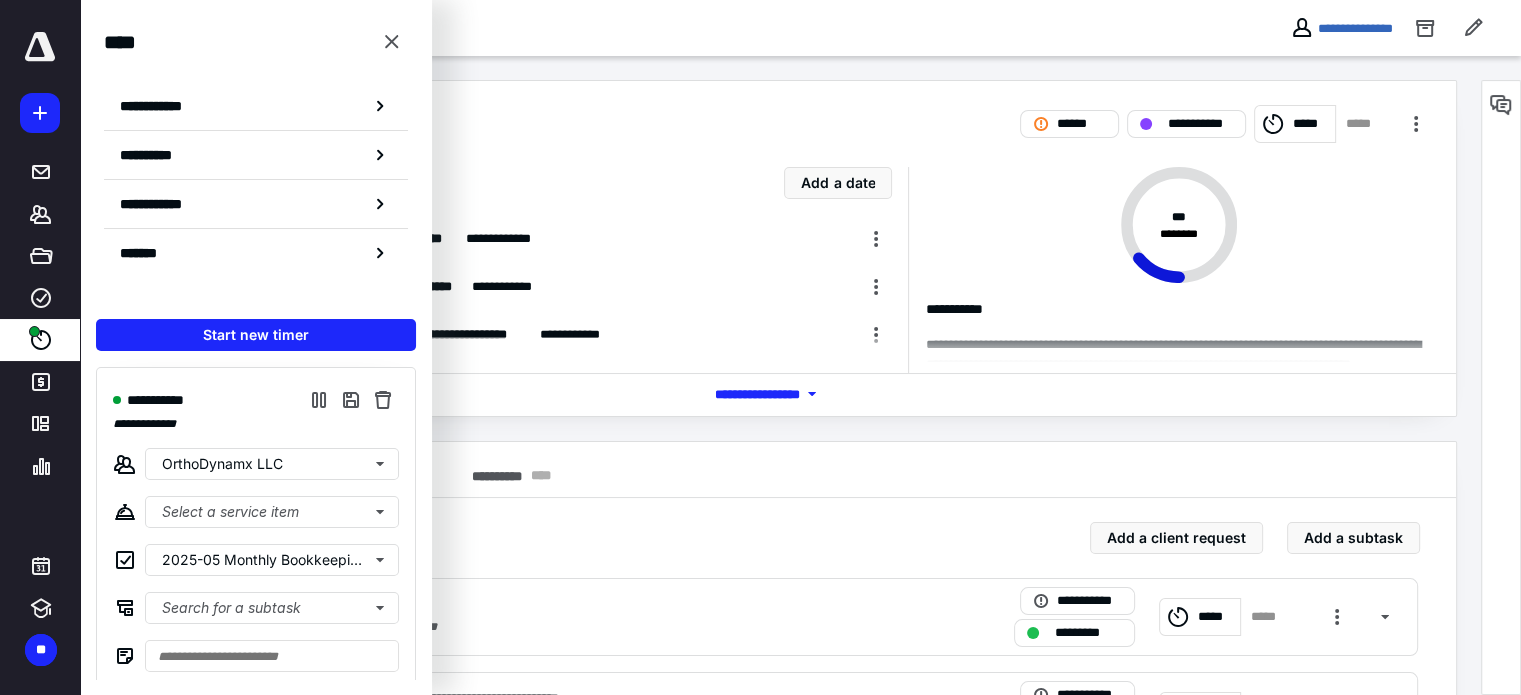 click on "**********" at bounding box center [780, 470] 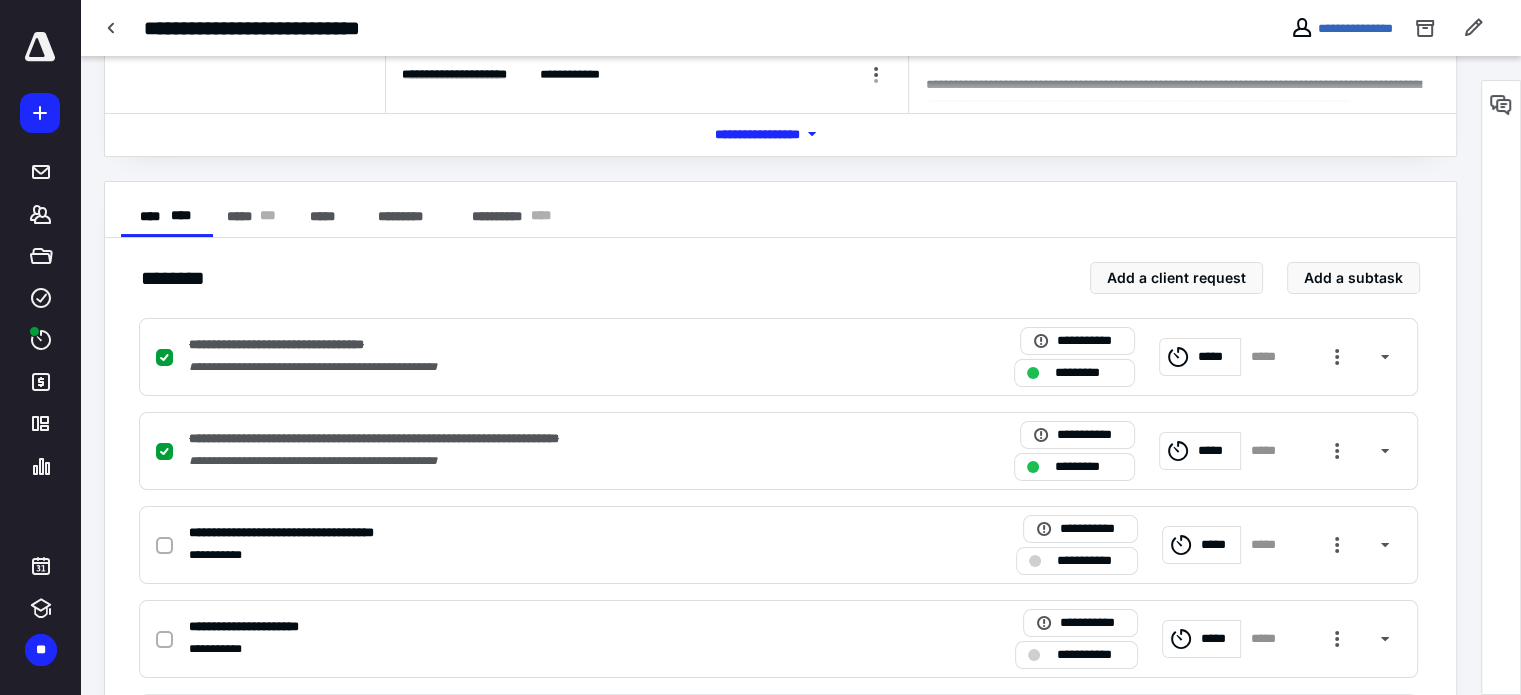 scroll, scrollTop: 0, scrollLeft: 0, axis: both 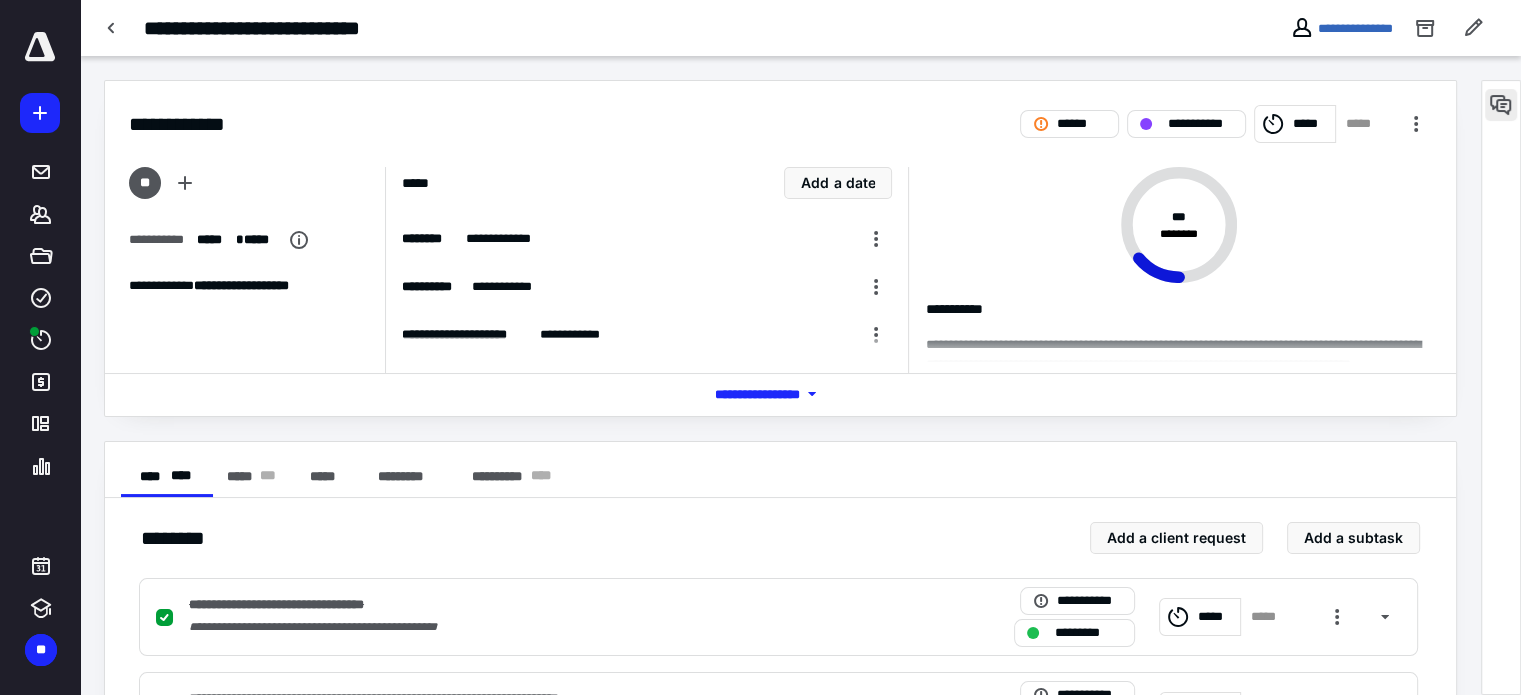 click at bounding box center [1501, 105] 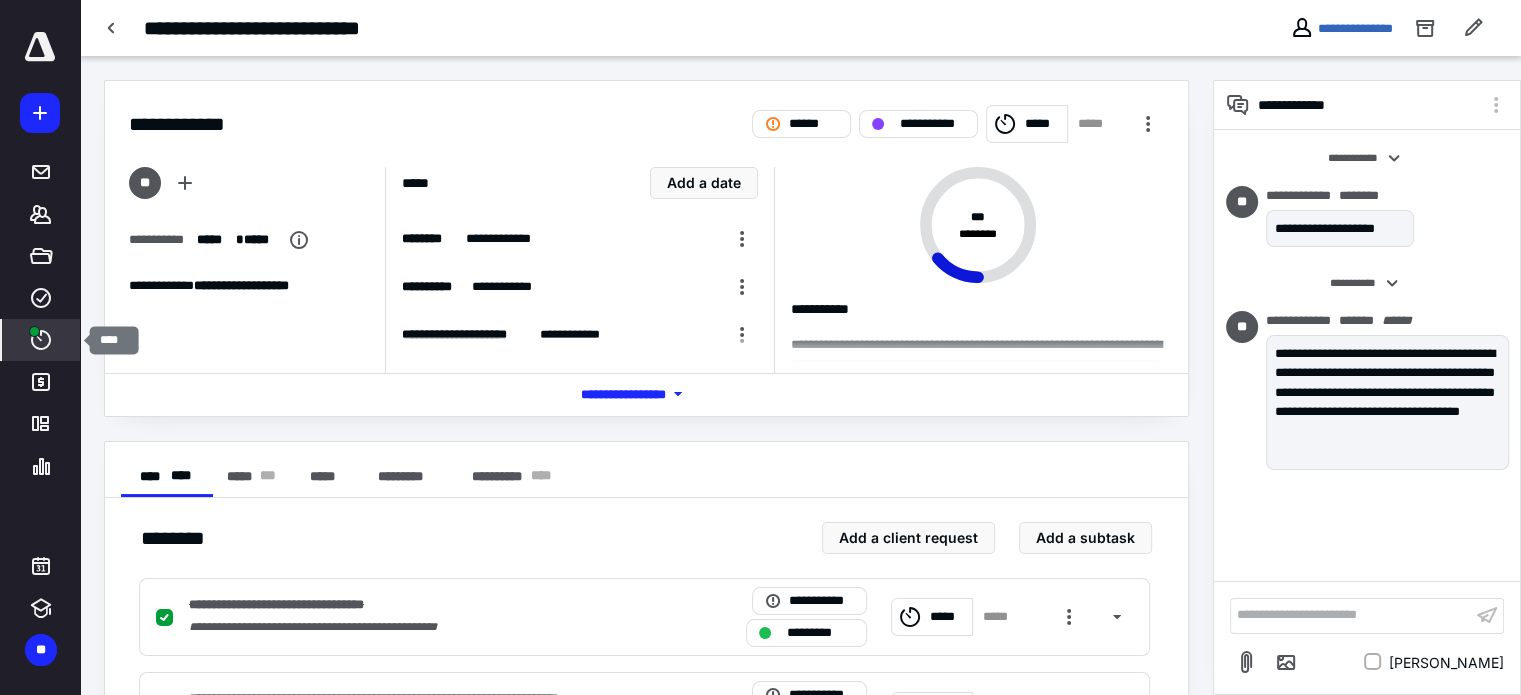click 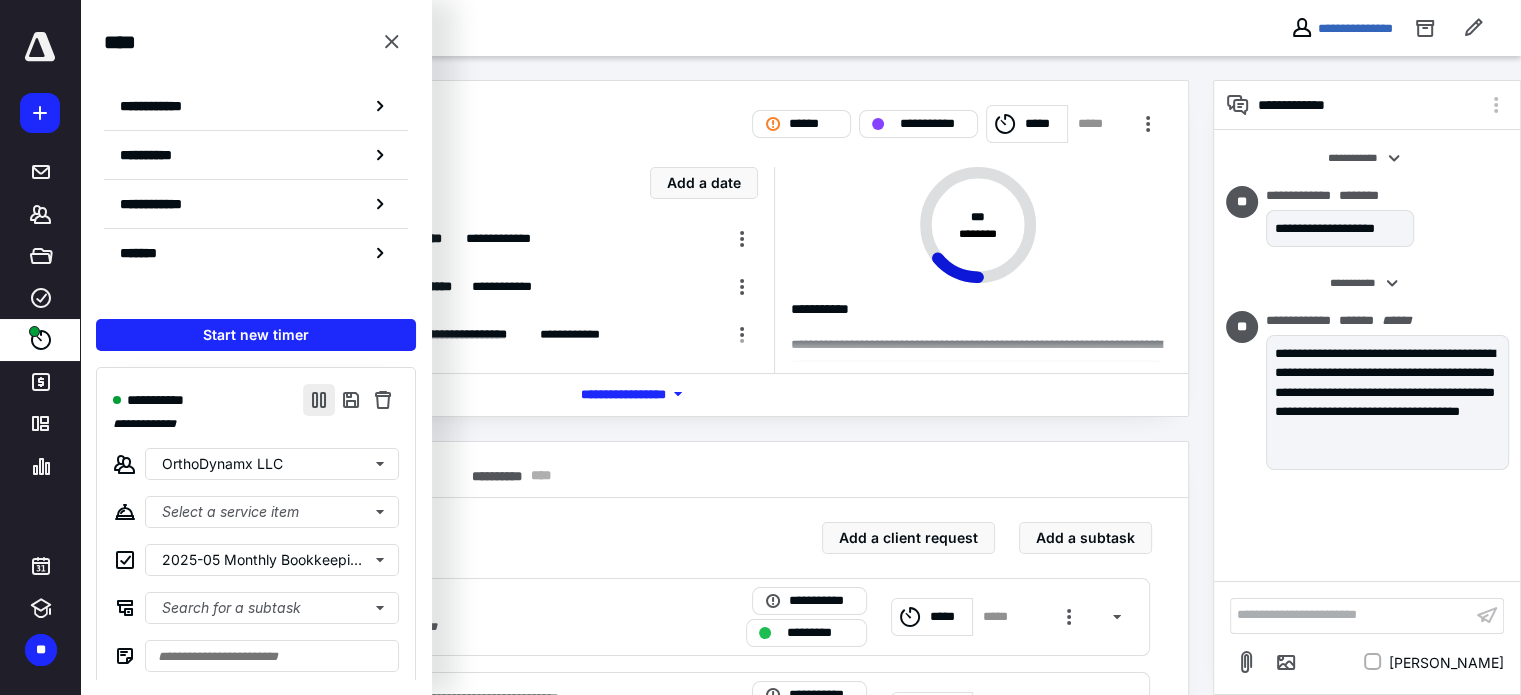 click at bounding box center [319, 400] 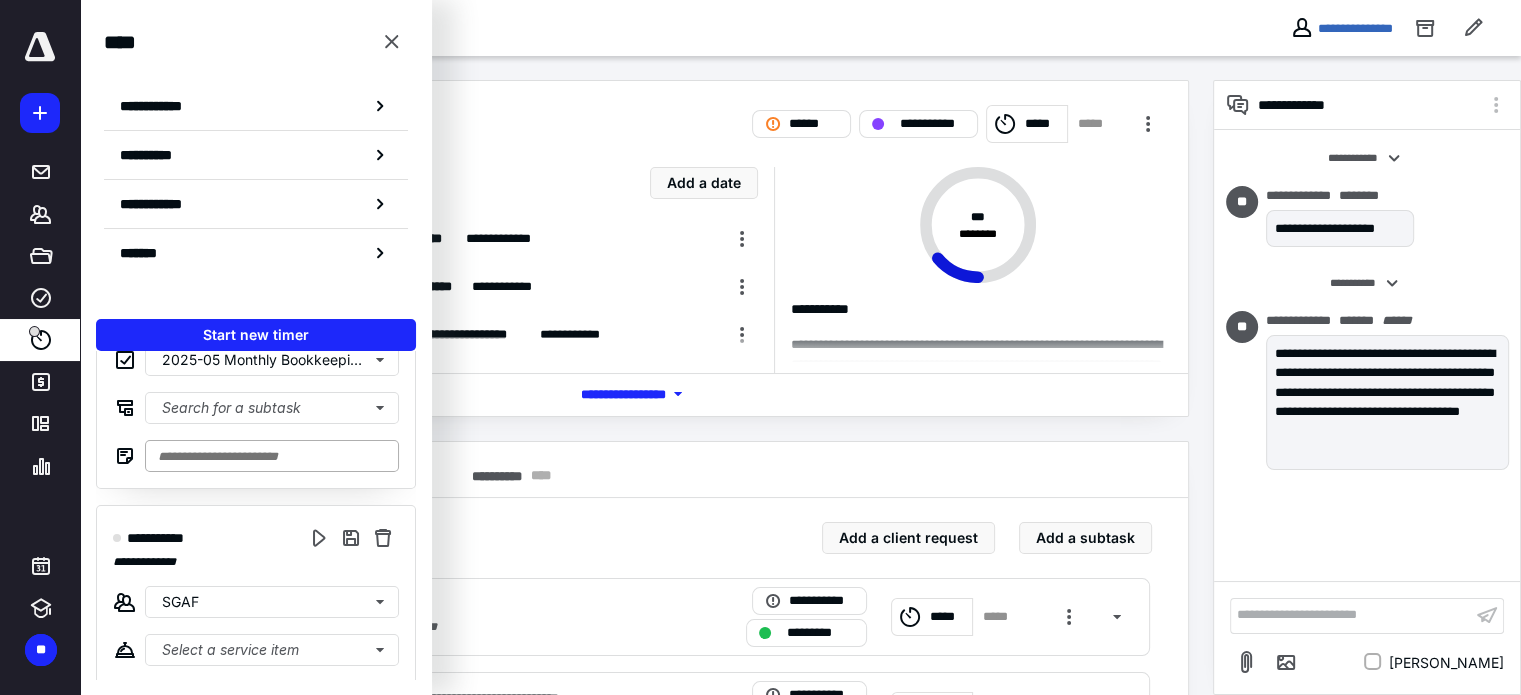 scroll, scrollTop: 0, scrollLeft: 0, axis: both 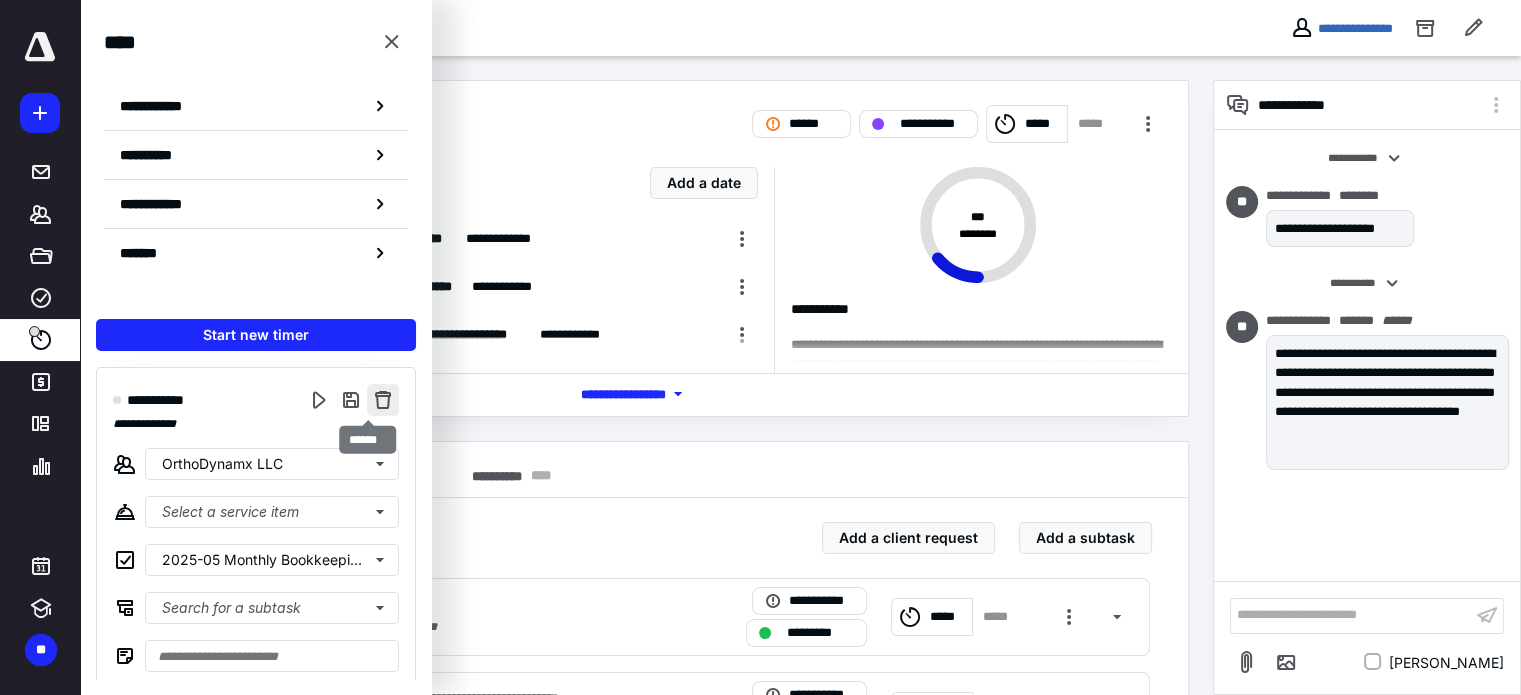 click at bounding box center (383, 400) 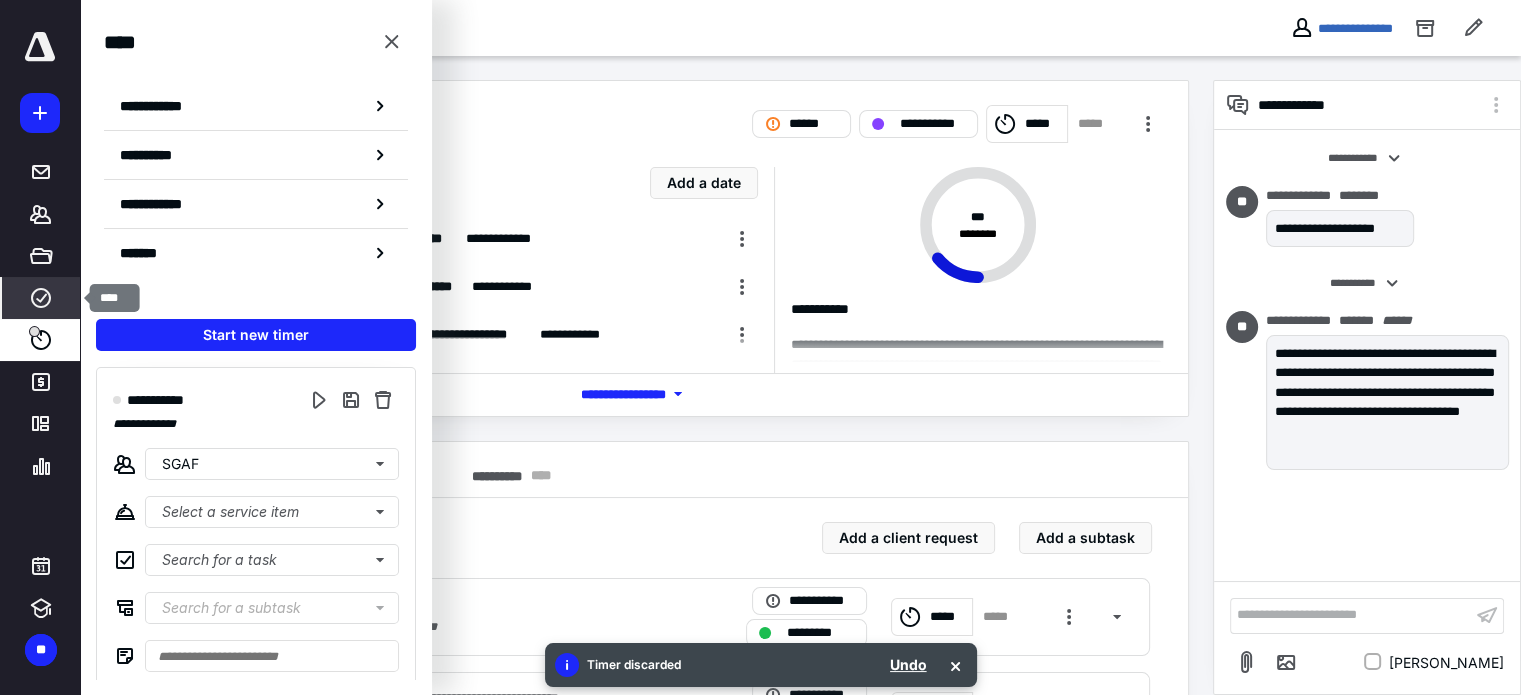 click 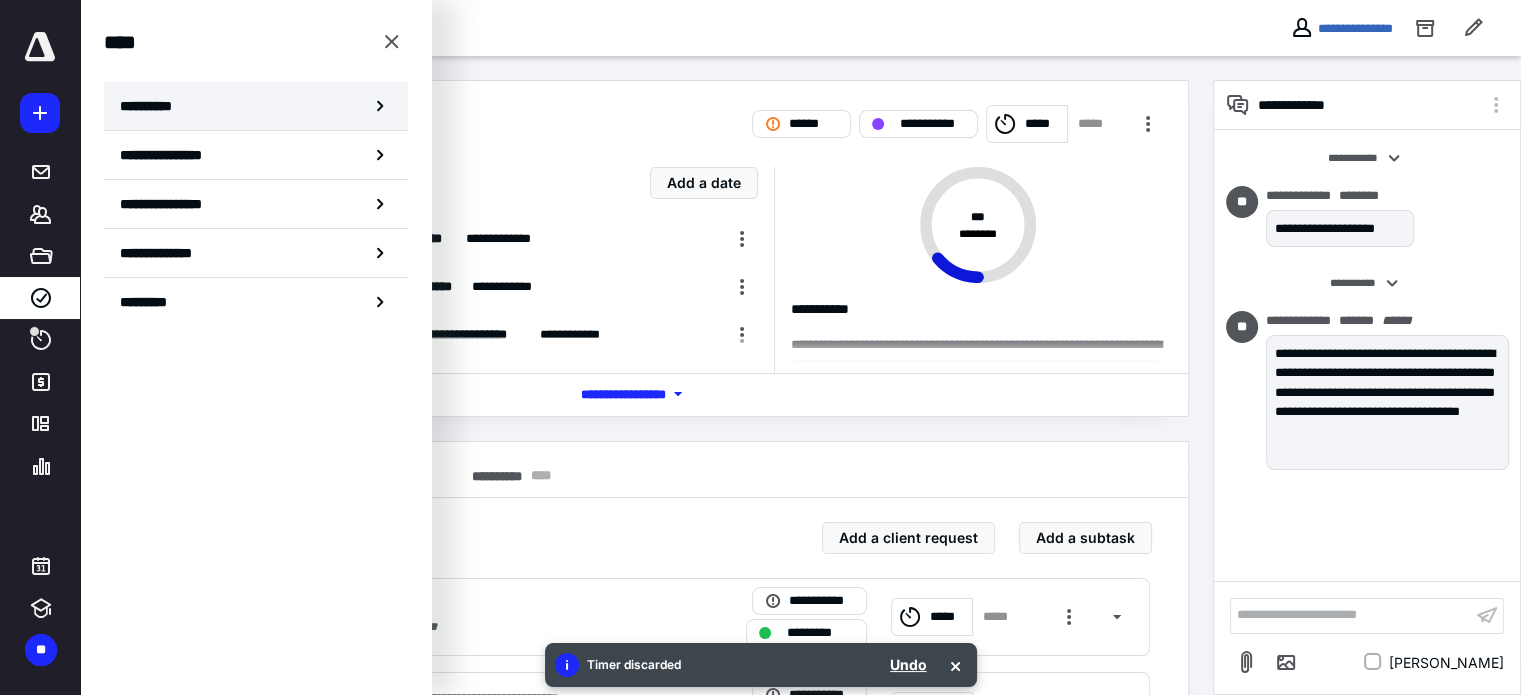 click on "**********" at bounding box center (153, 106) 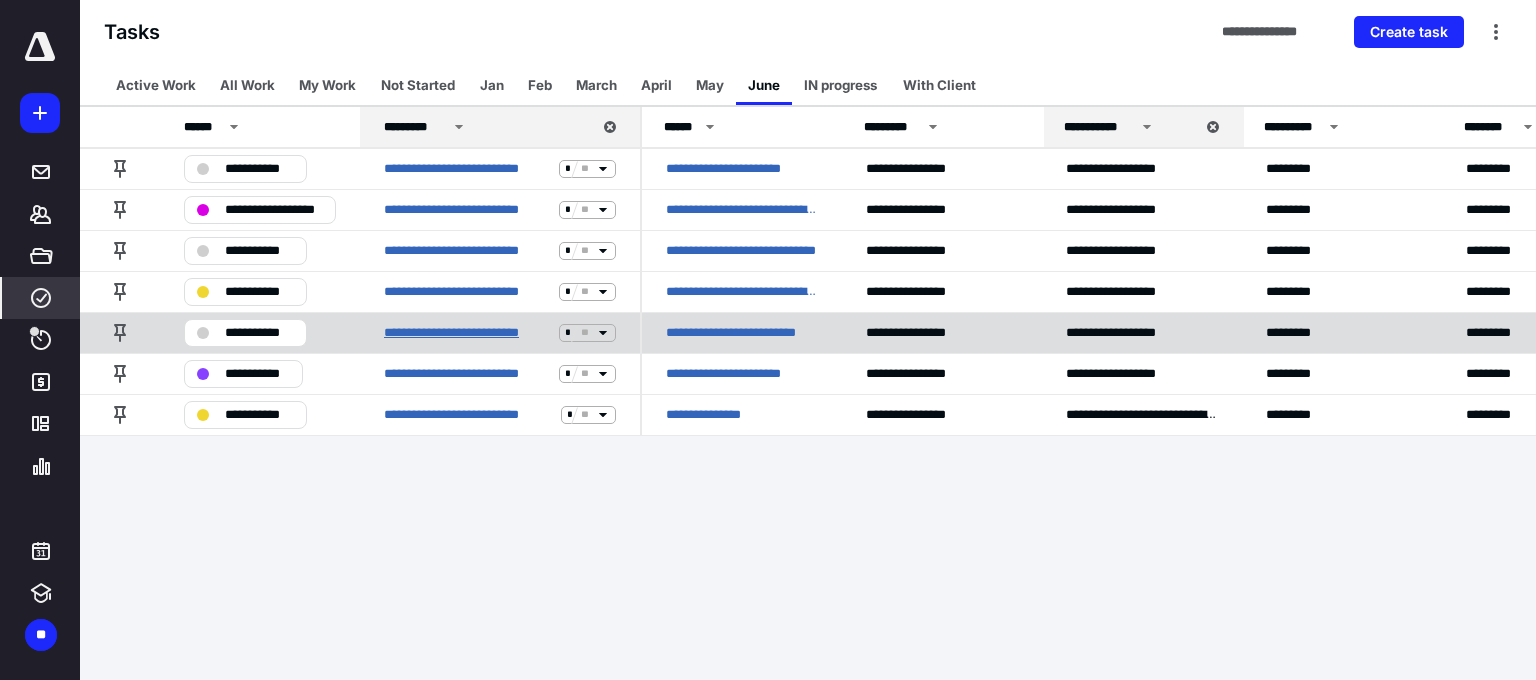 click on "**********" at bounding box center (467, 333) 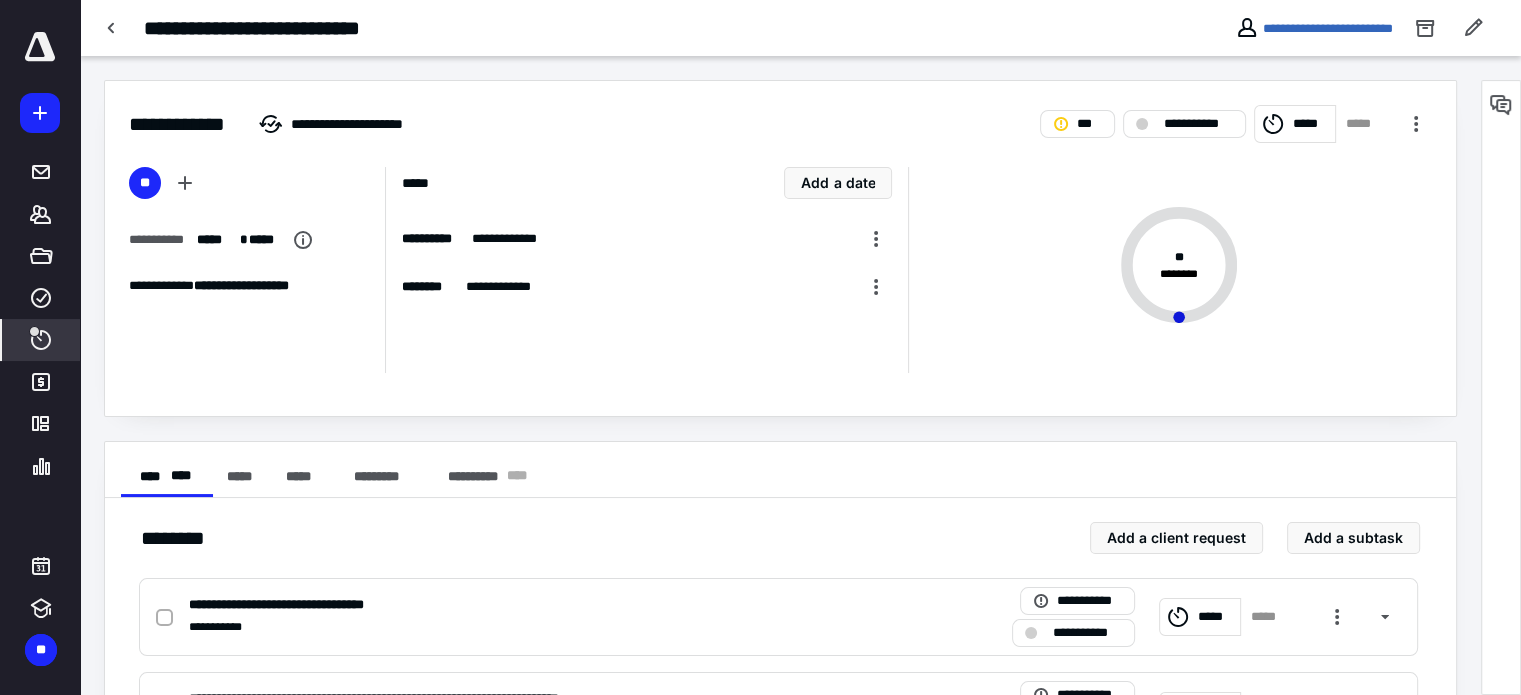 click on "****" at bounding box center [41, 340] 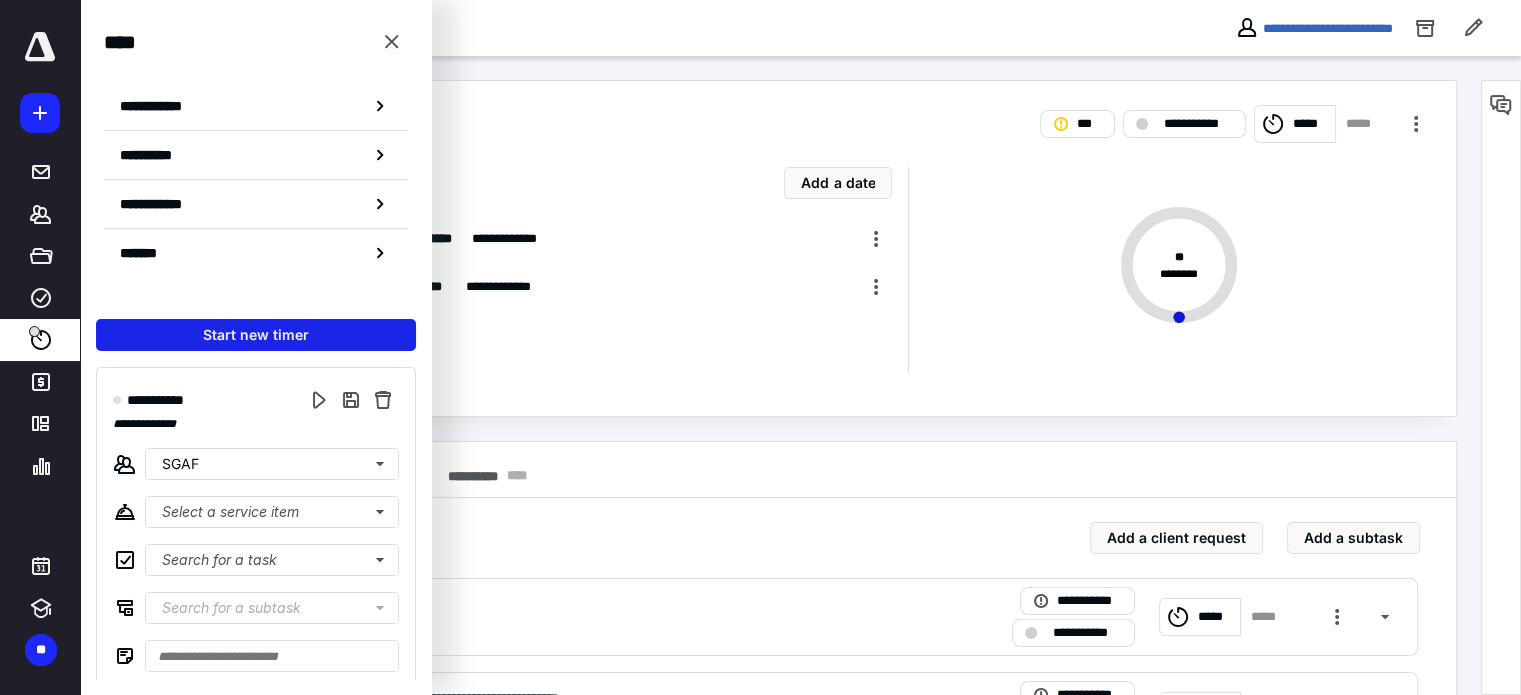 click on "Start new timer" at bounding box center (256, 335) 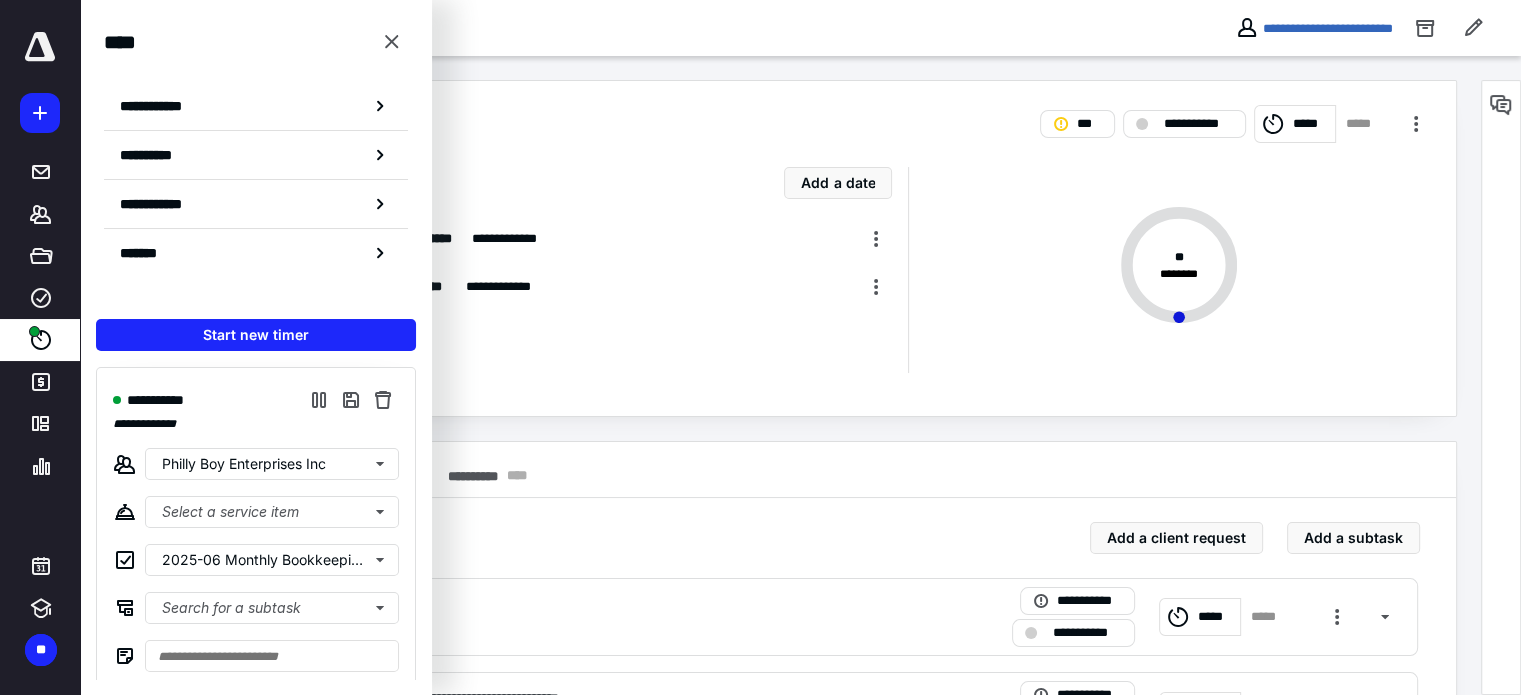 click on "**********" at bounding box center [595, 28] 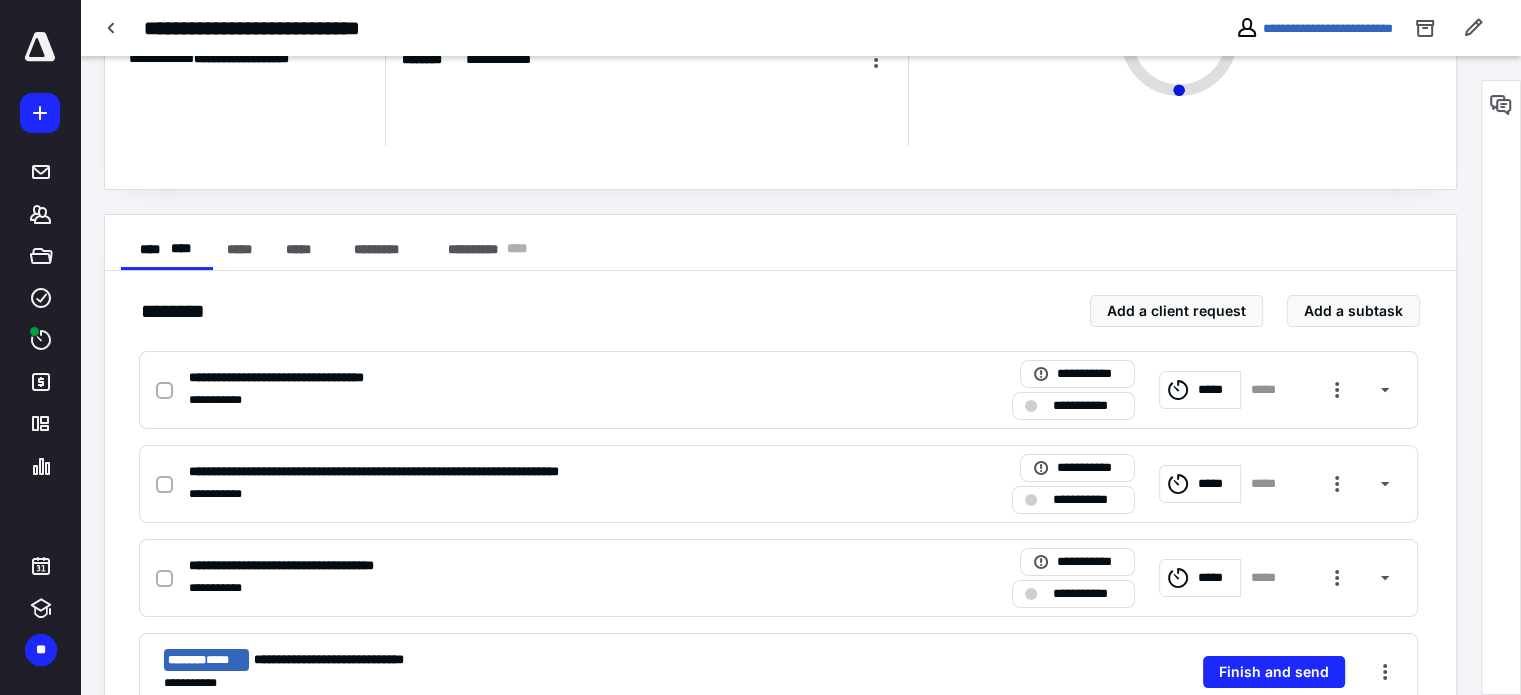 scroll, scrollTop: 0, scrollLeft: 0, axis: both 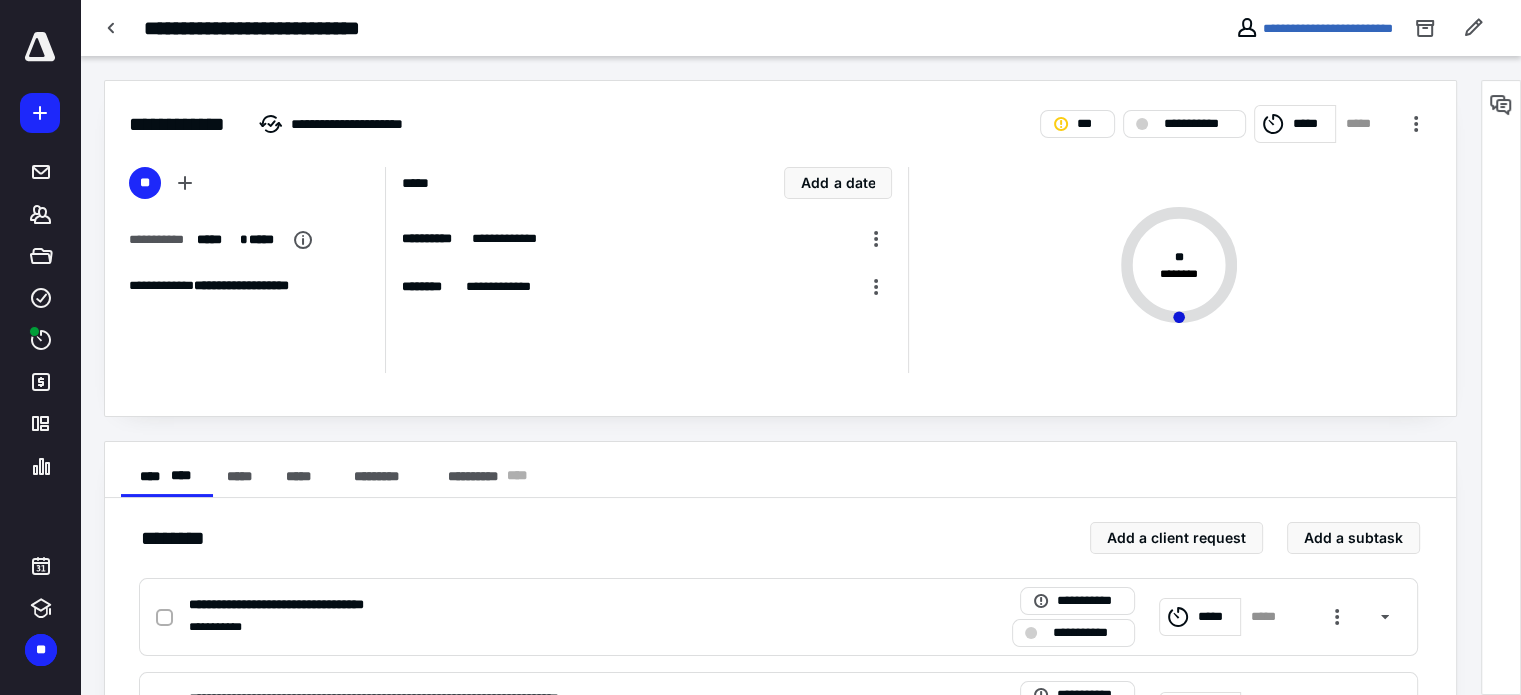 click on "**********" at bounding box center (1314, 28) 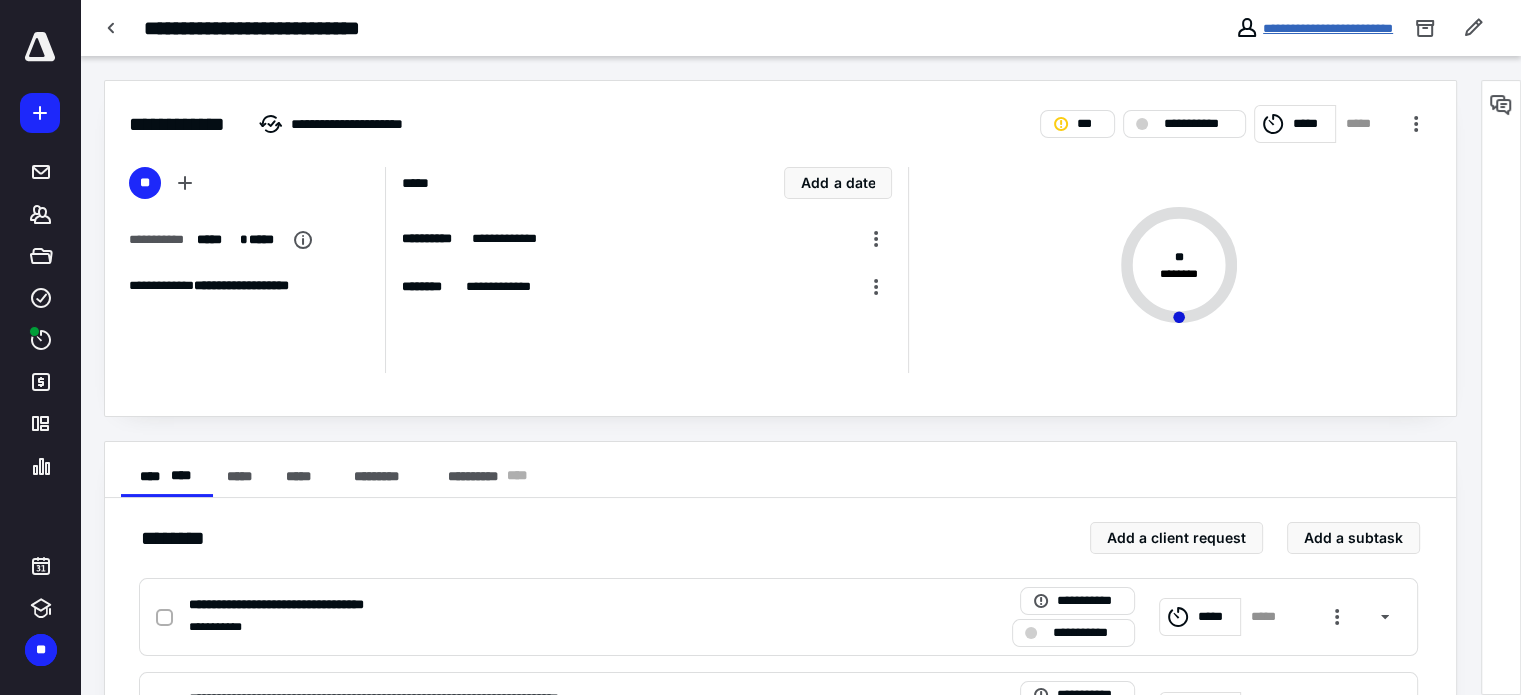 click on "**********" at bounding box center (1328, 28) 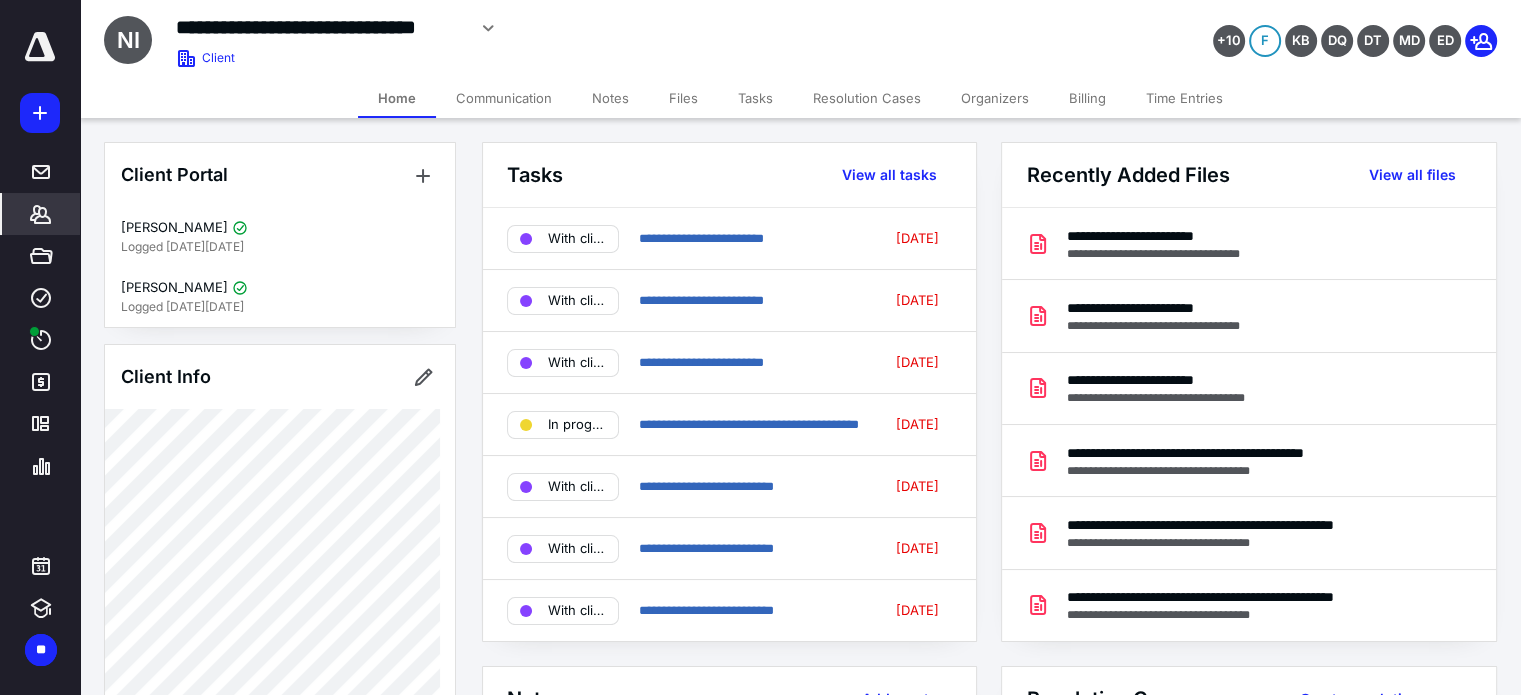 click on "**********" at bounding box center (1000, 884) 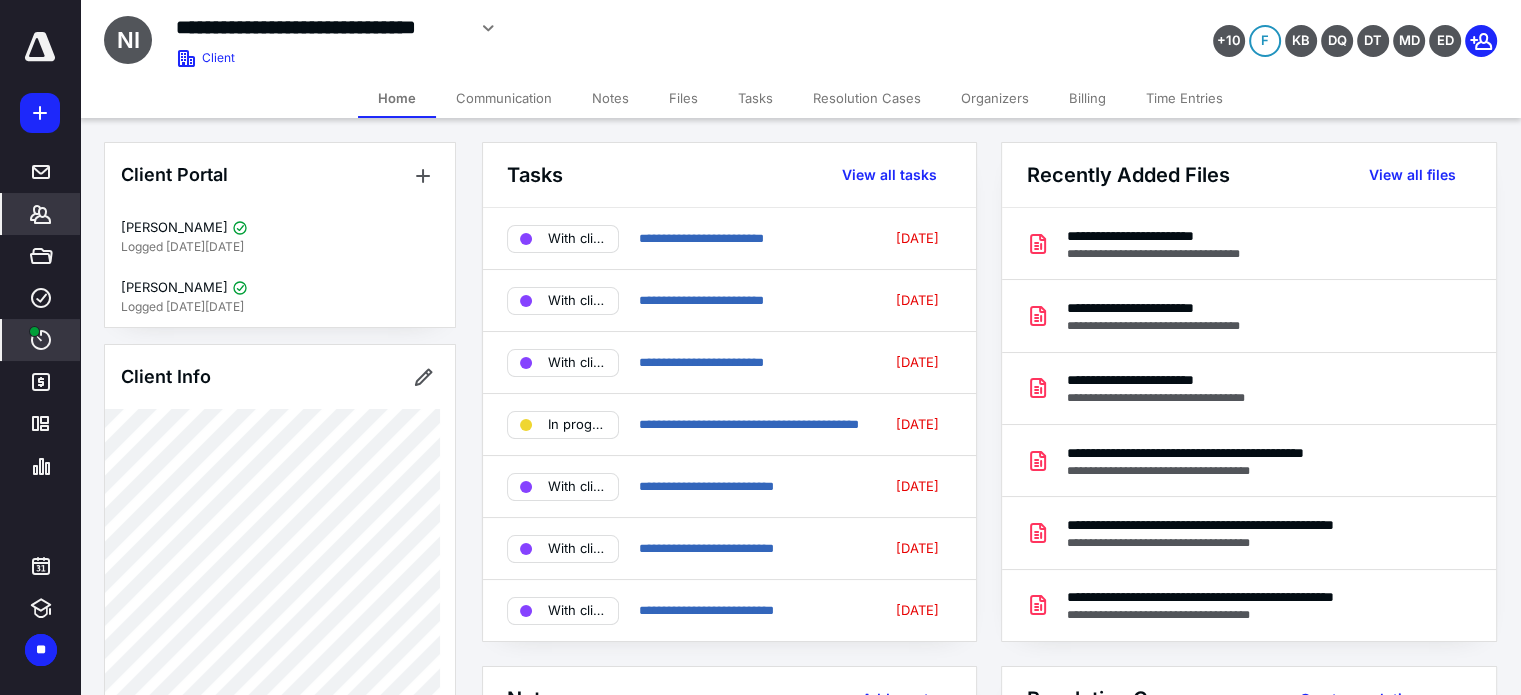 click 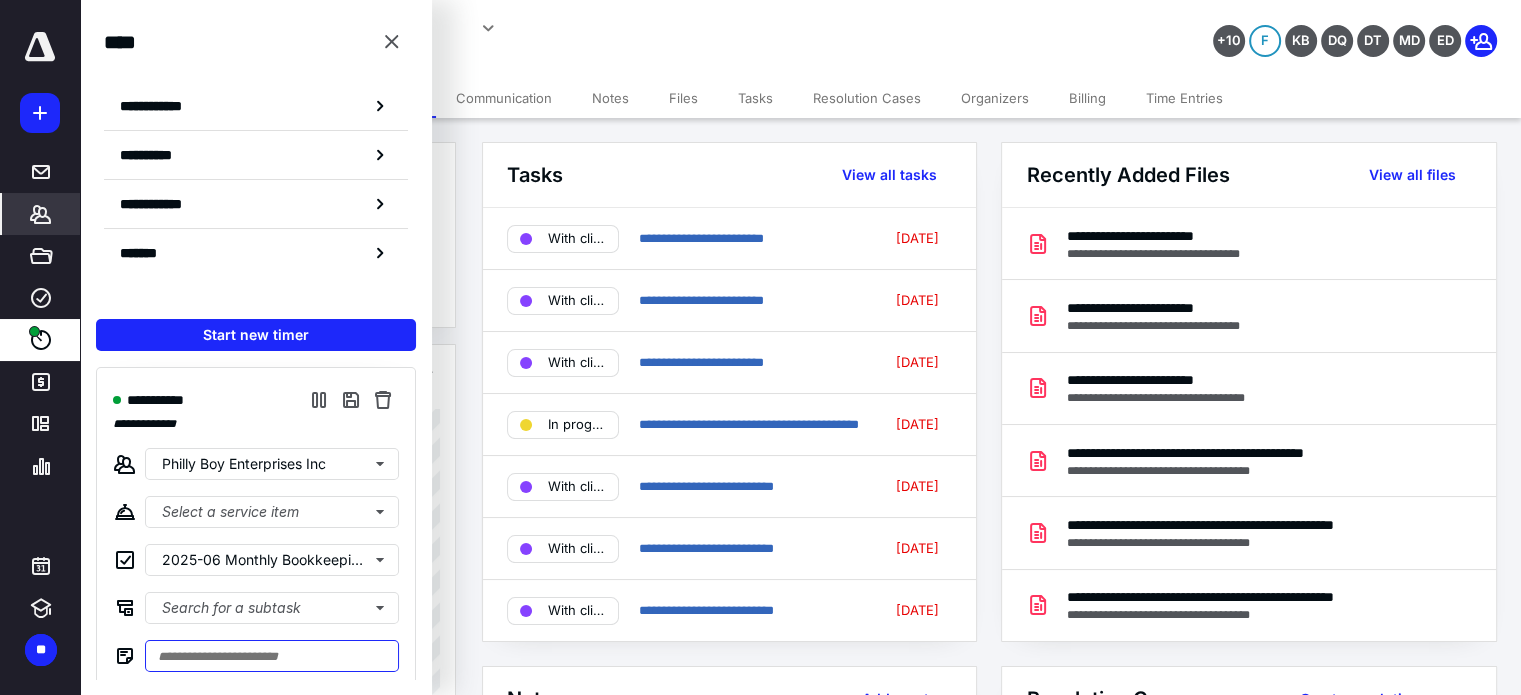 click at bounding box center [272, 656] 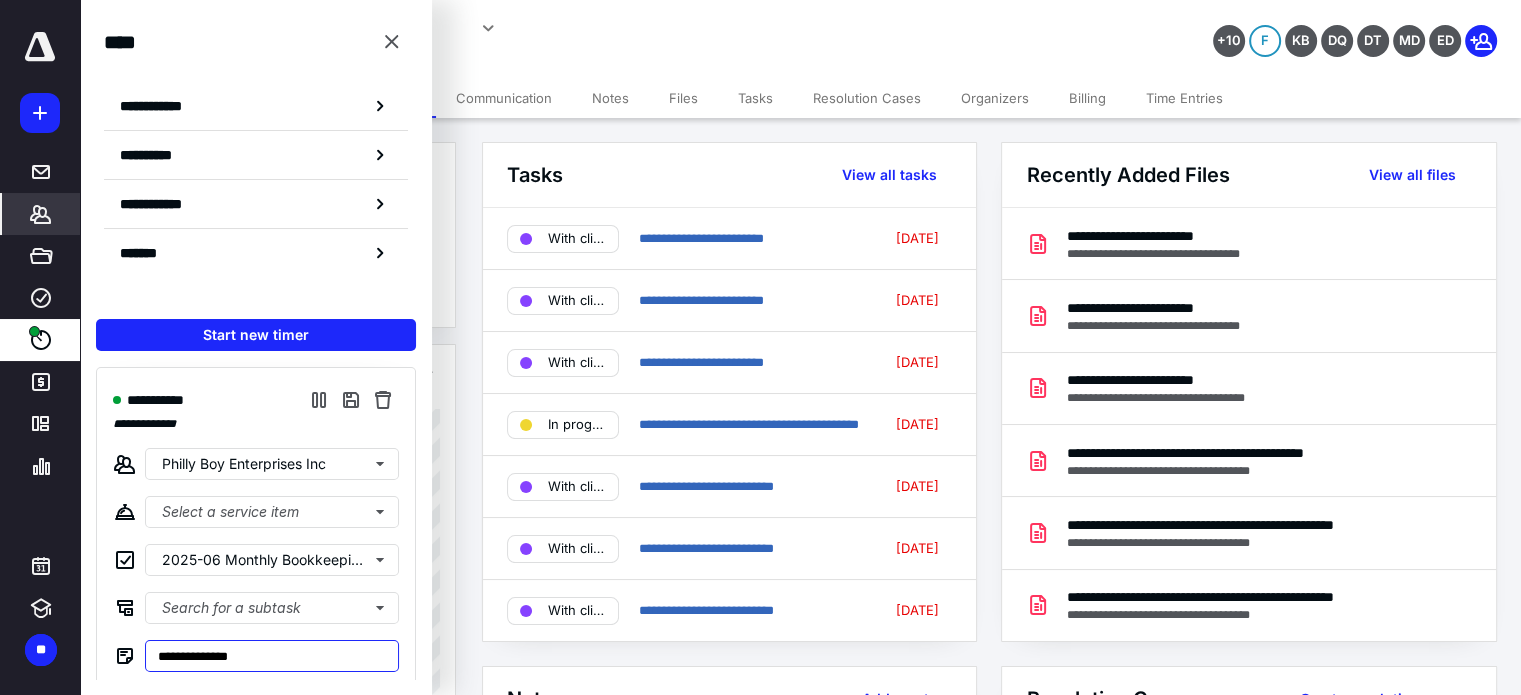 type on "**********" 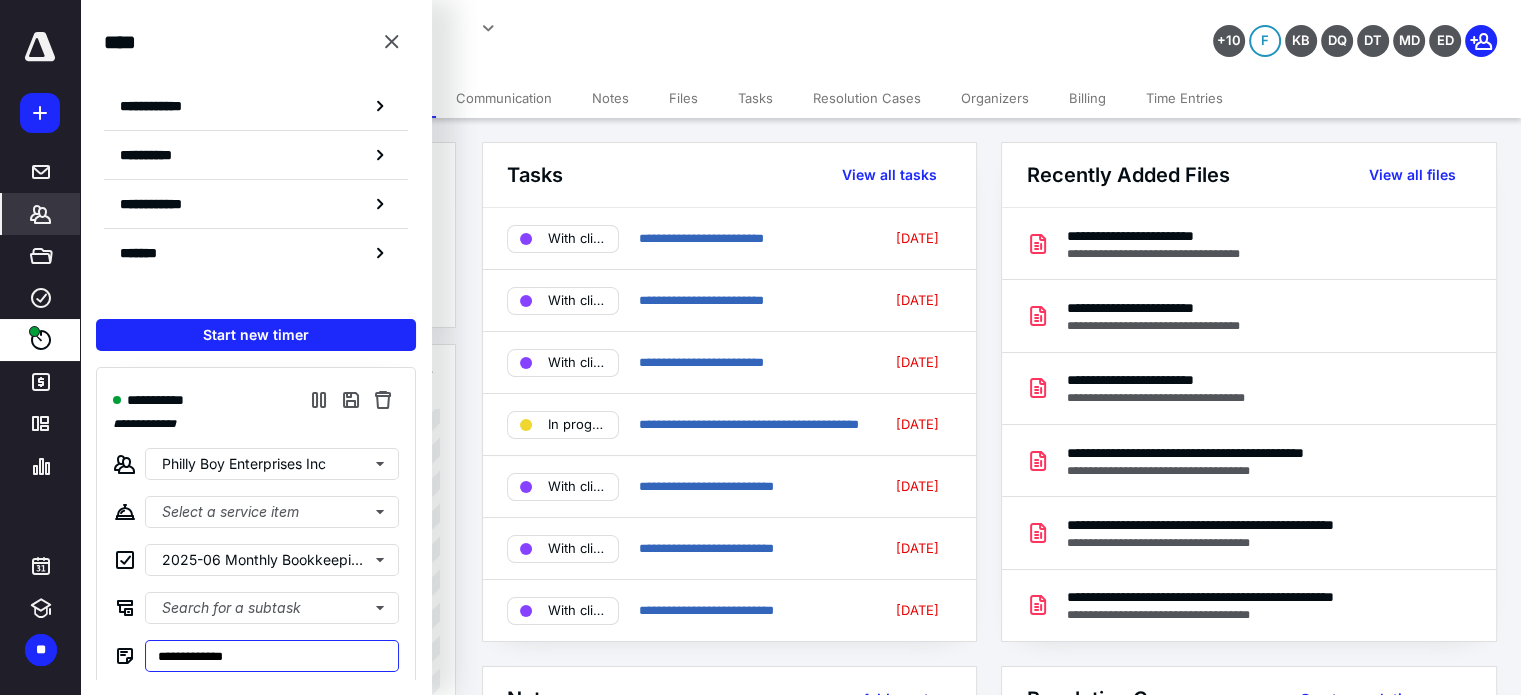 drag, startPoint x: 242, startPoint y: 651, endPoint x: 113, endPoint y: 645, distance: 129.13947 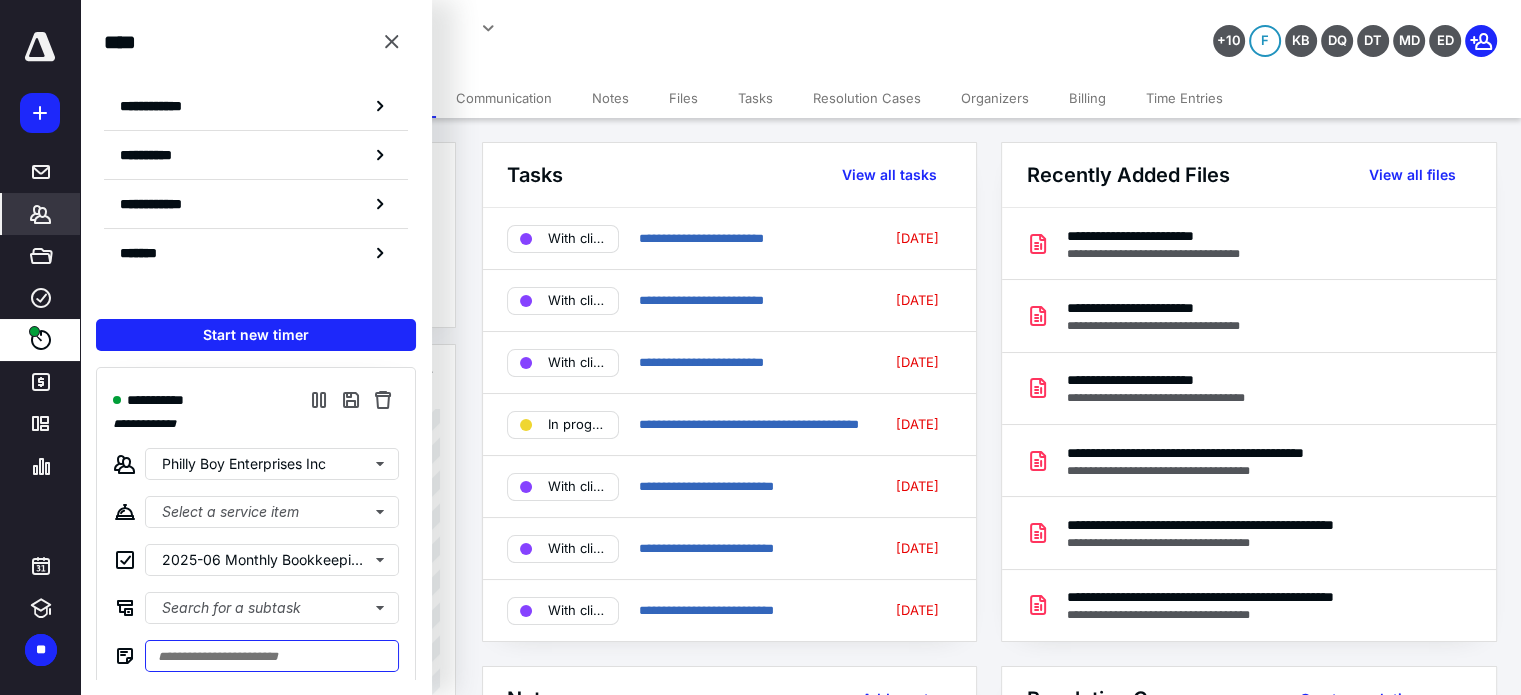 paste on "**********" 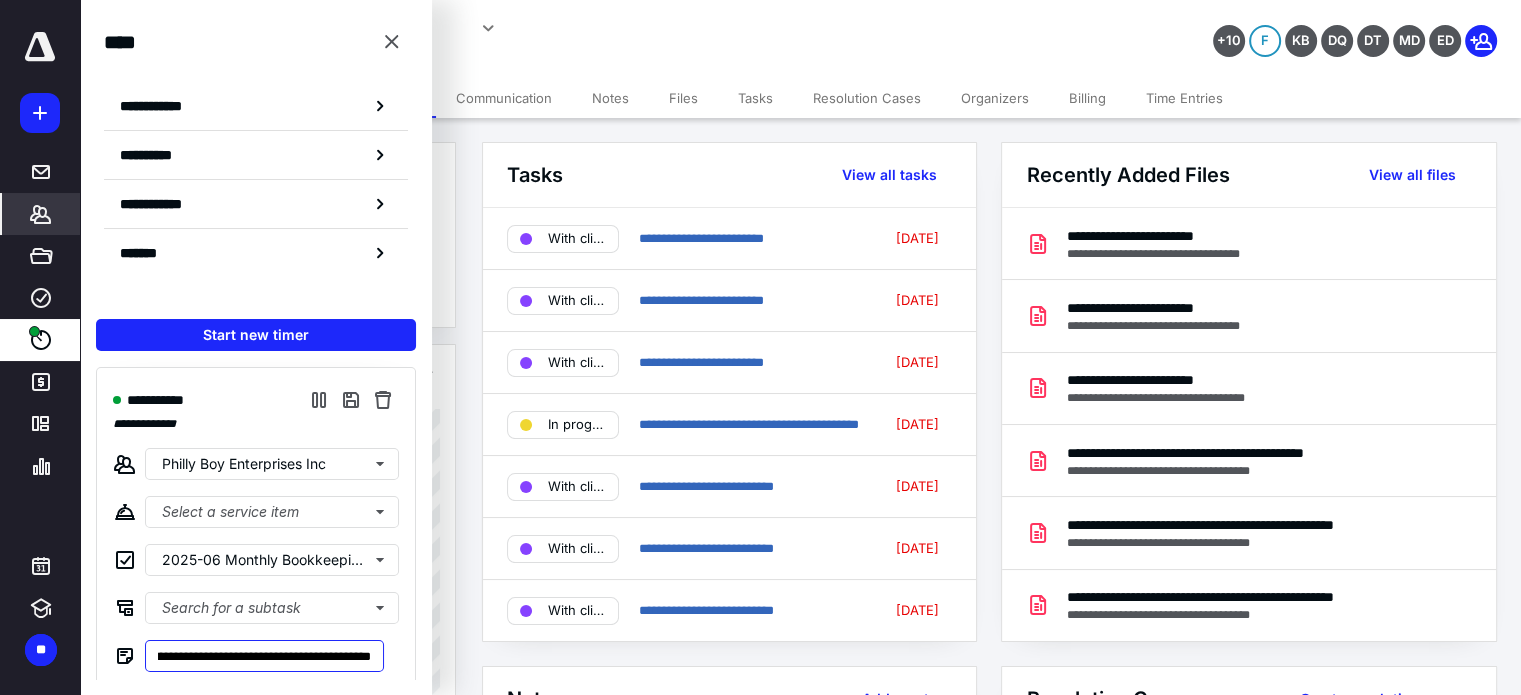 scroll, scrollTop: 0, scrollLeft: 656, axis: horizontal 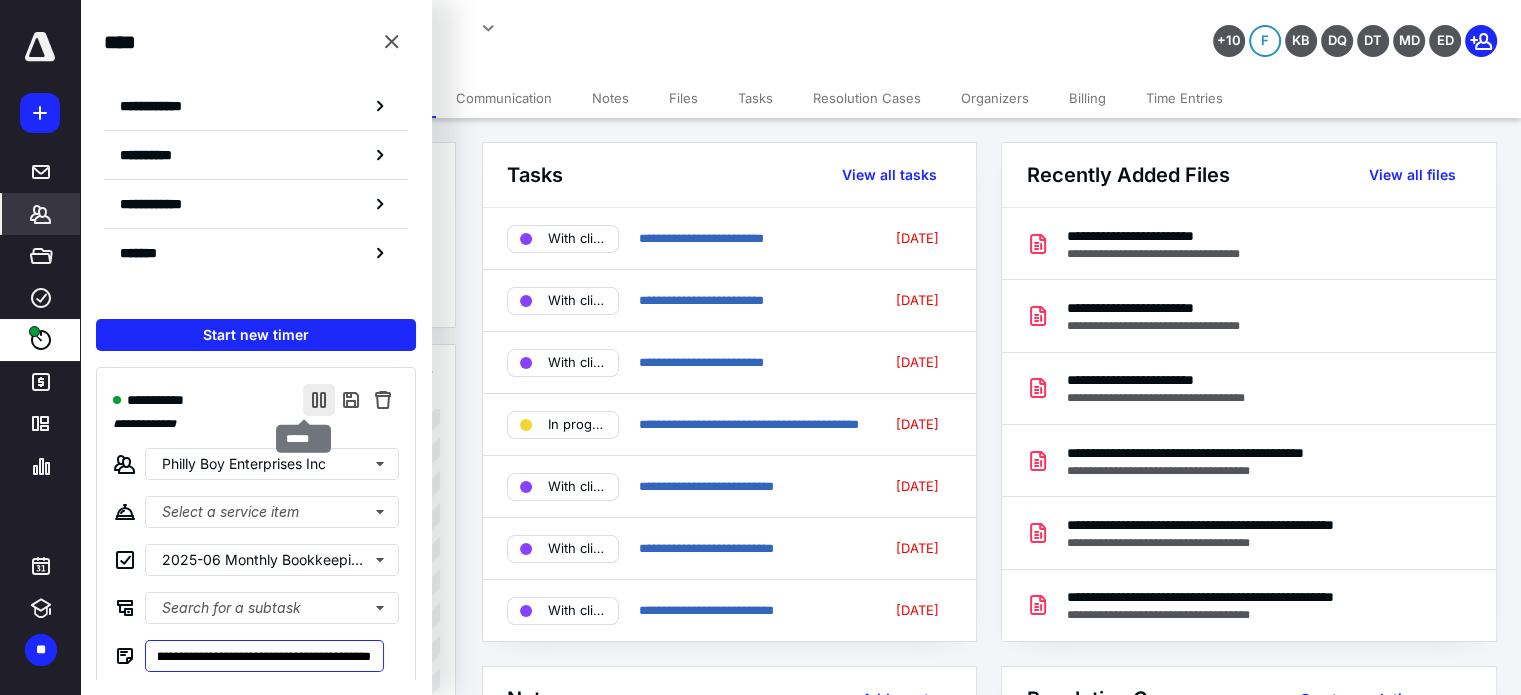 type on "**********" 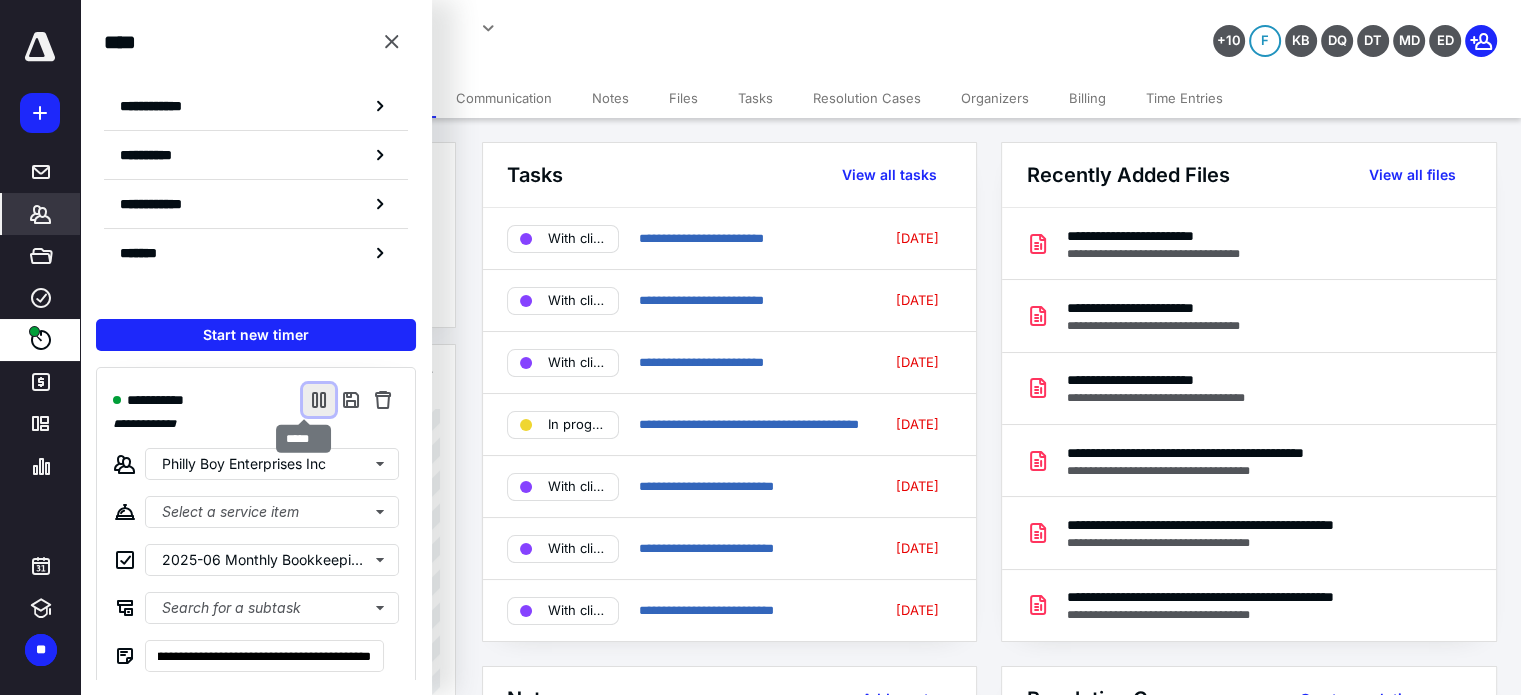 click at bounding box center [319, 400] 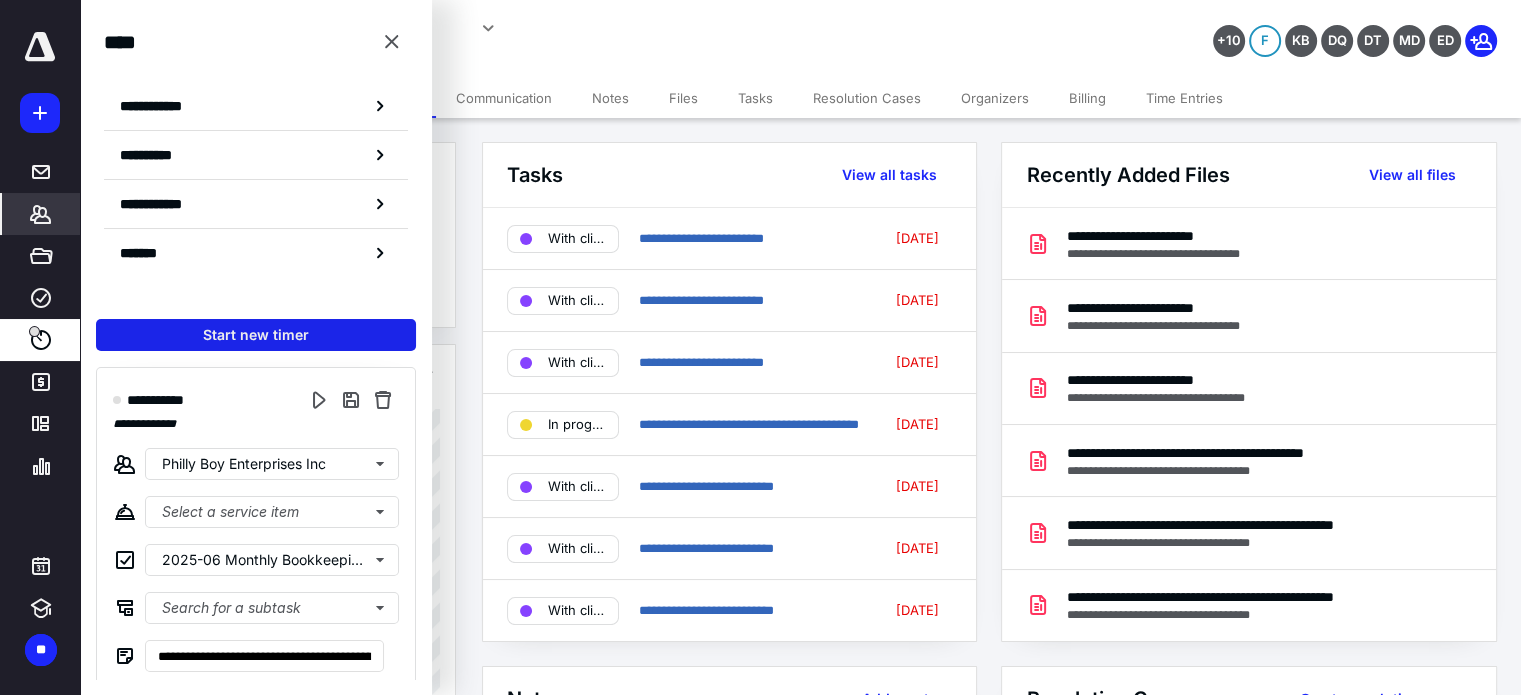 click on "Start new timer" at bounding box center [256, 335] 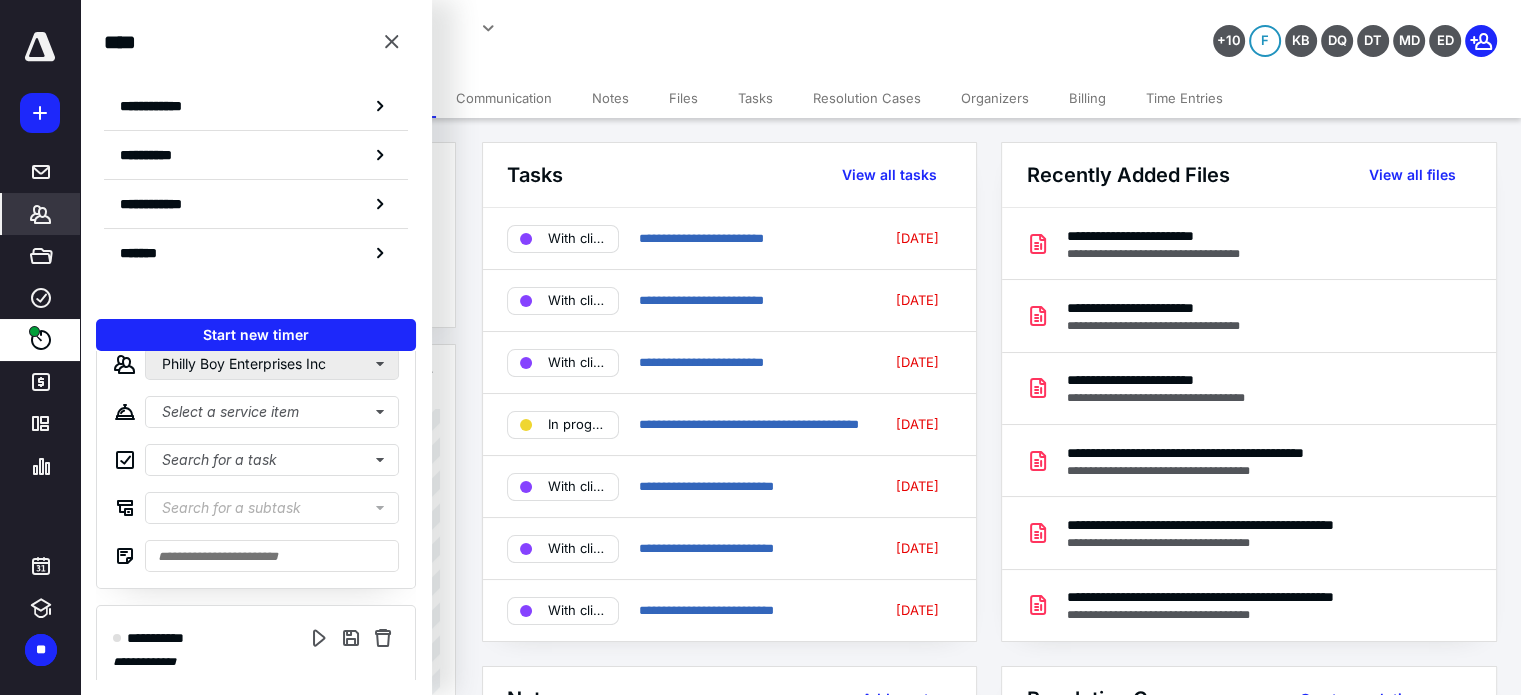 scroll, scrollTop: 0, scrollLeft: 0, axis: both 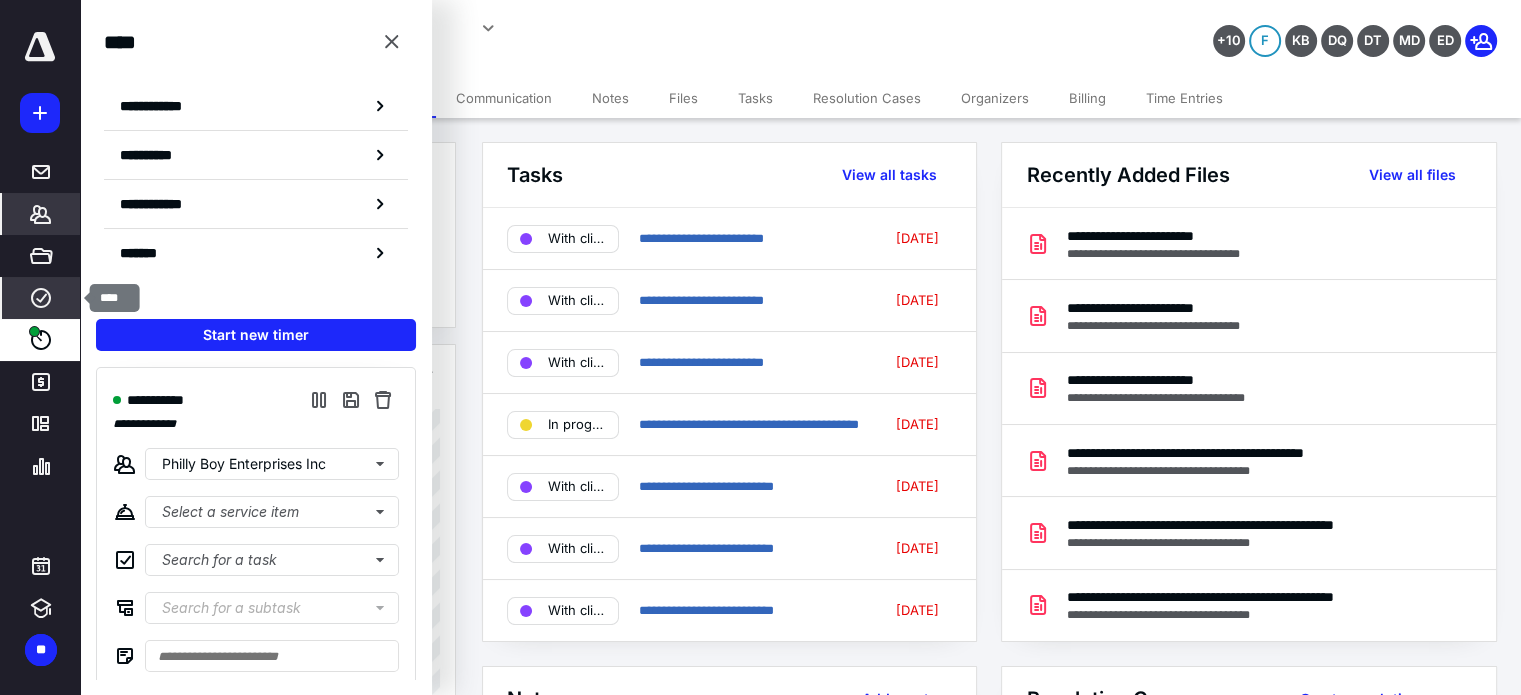 click 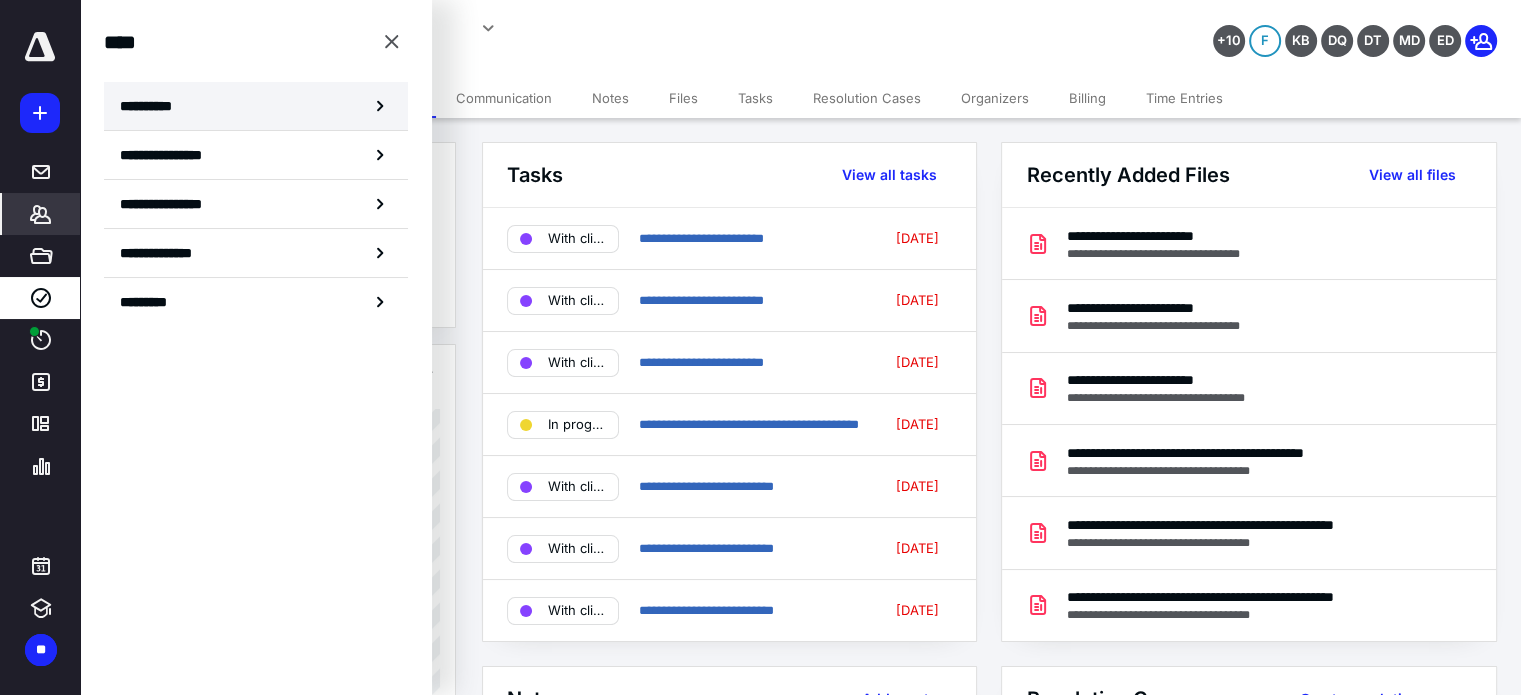 click on "**********" at bounding box center [153, 106] 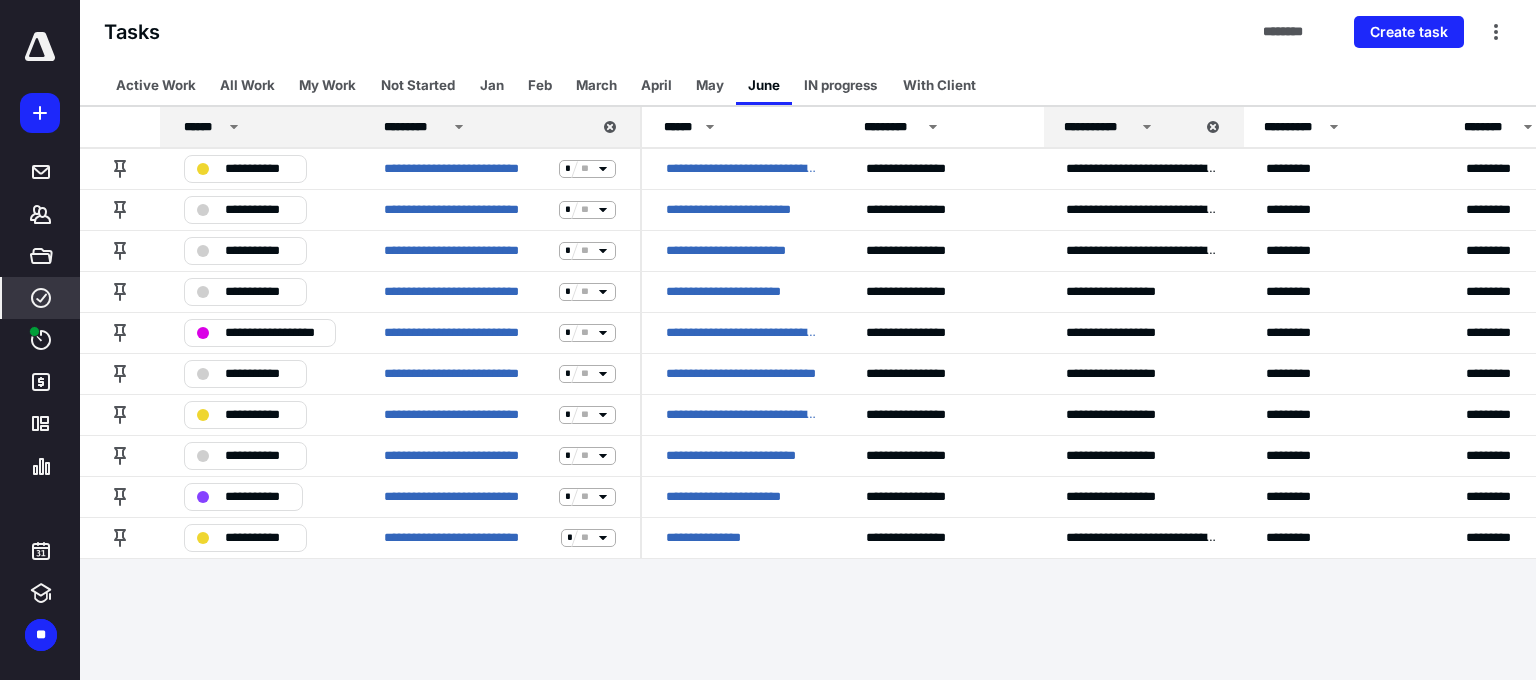 click 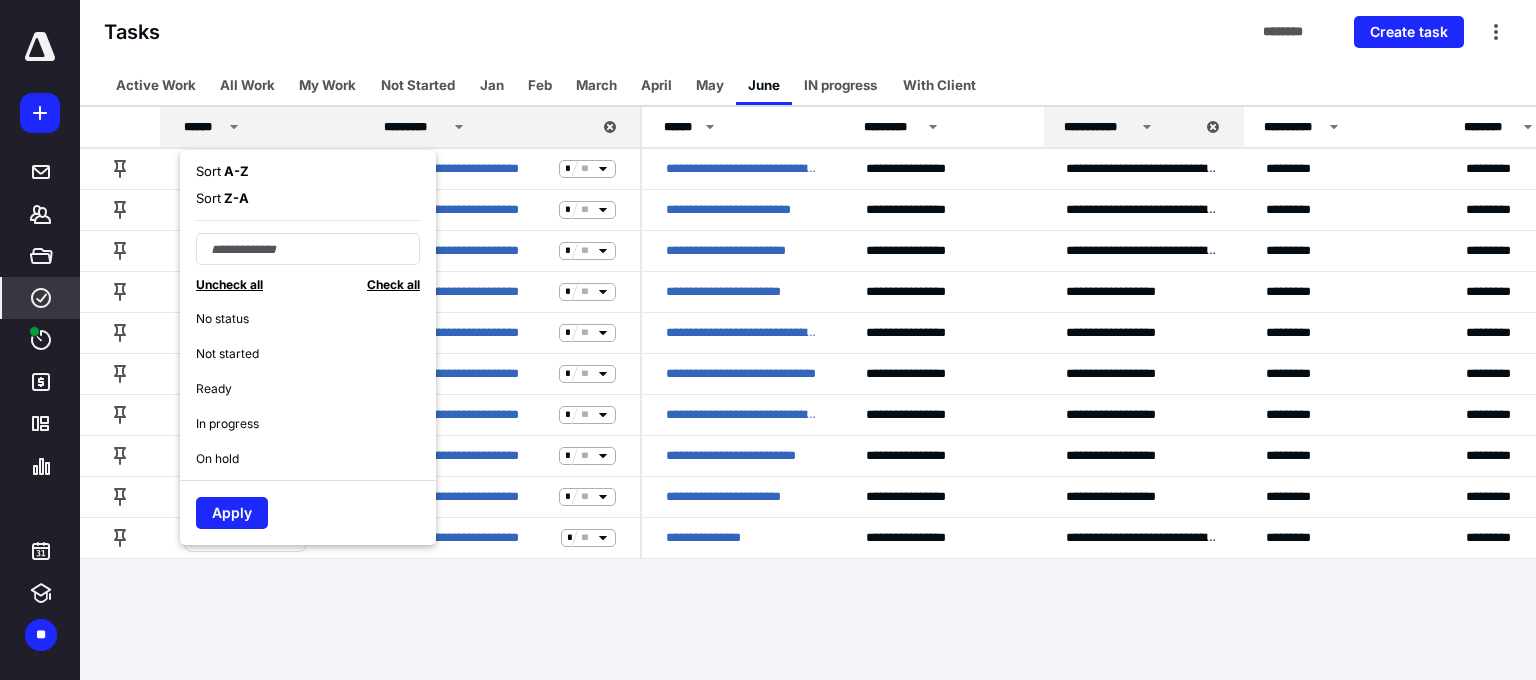 click on "A  -  Z" at bounding box center (235, 171) 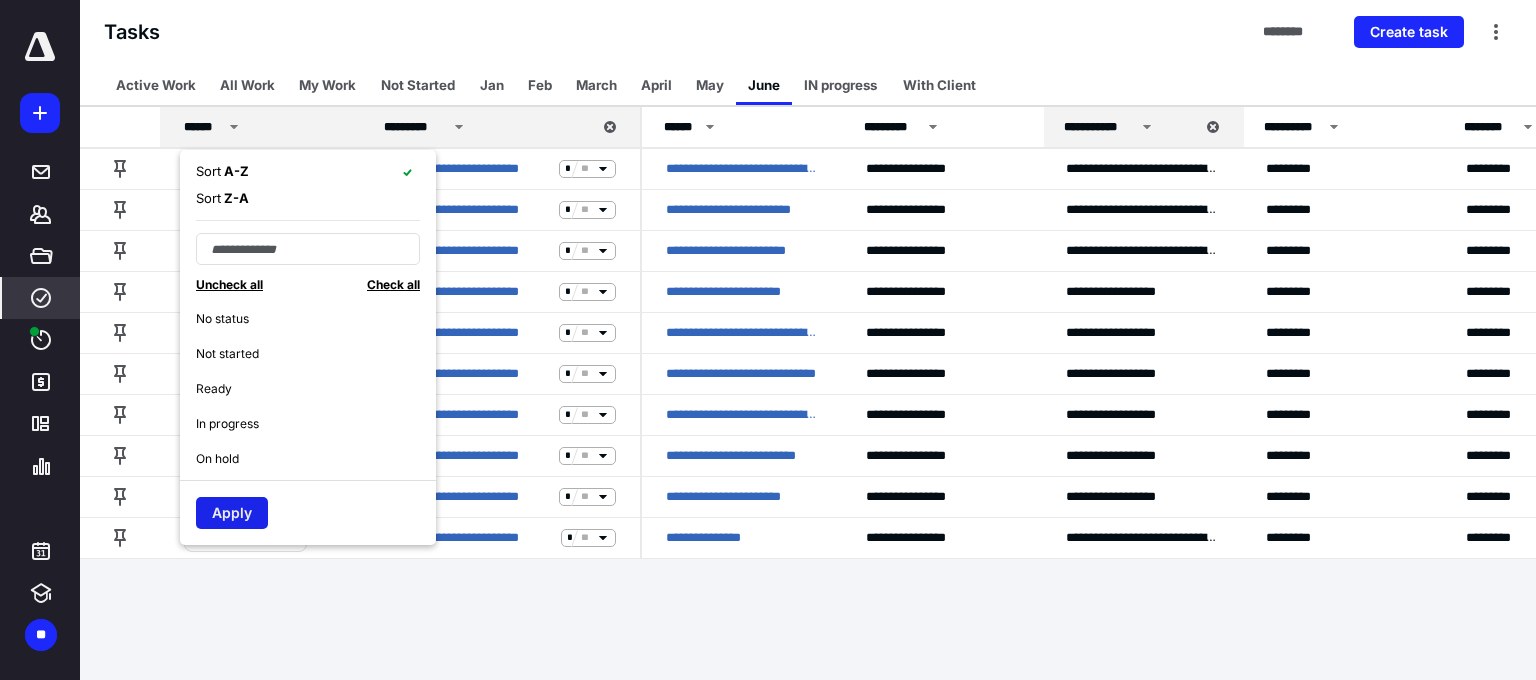 click on "Apply" at bounding box center (232, 513) 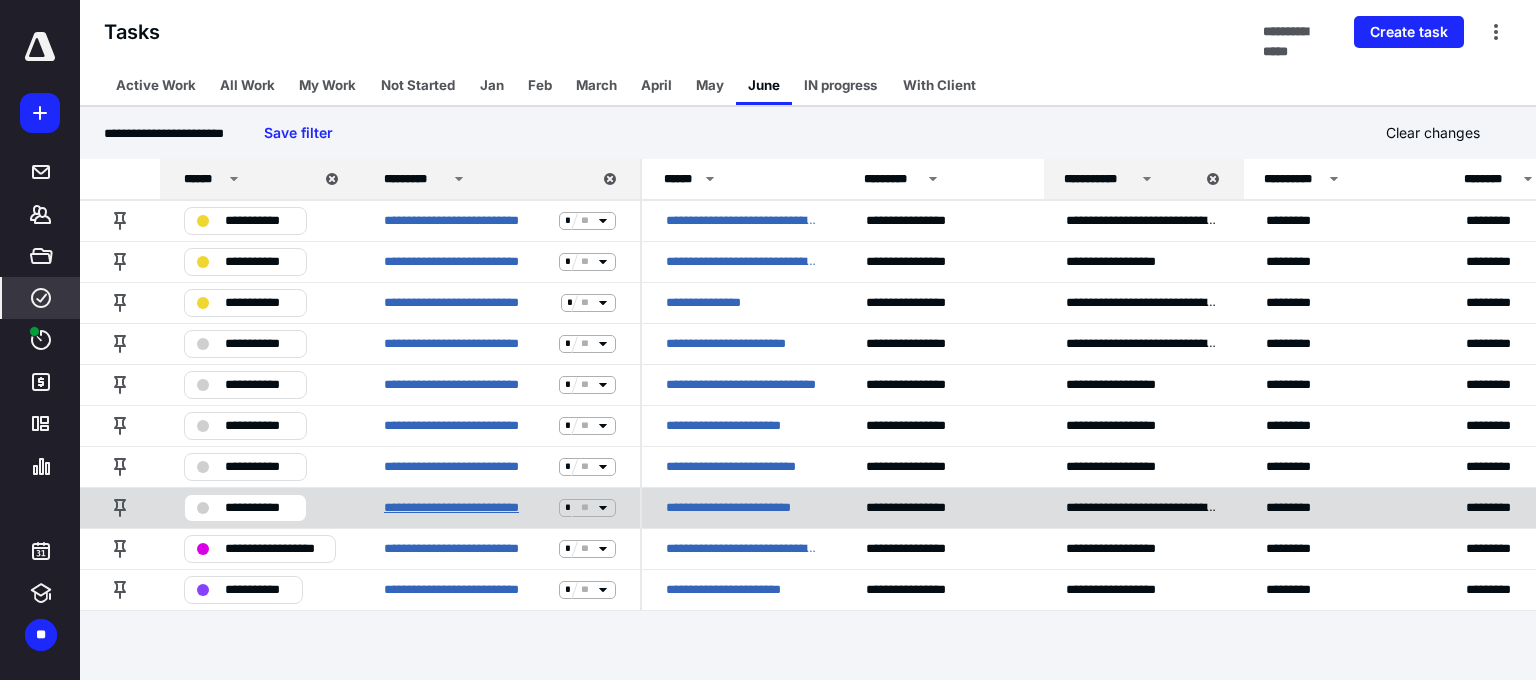 click on "**********" at bounding box center [467, 508] 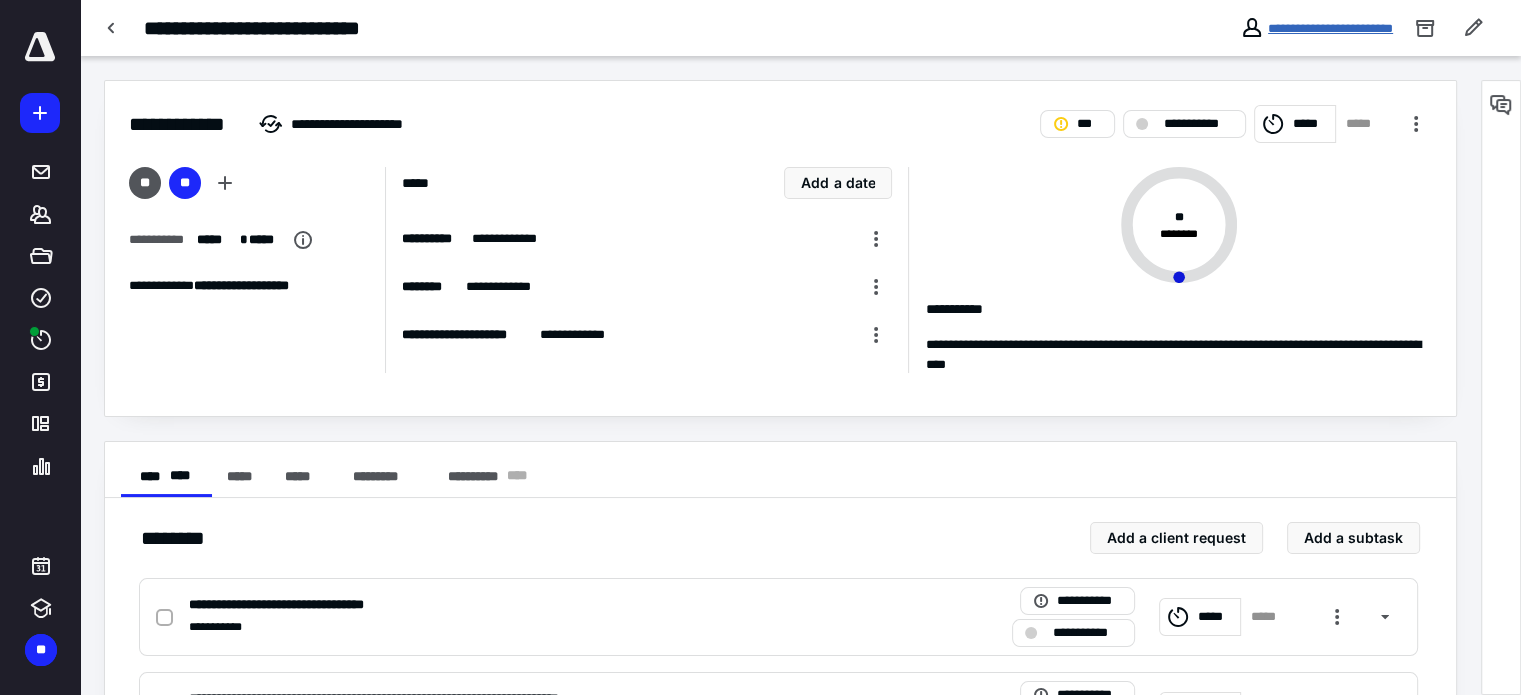click on "**********" at bounding box center [1330, 28] 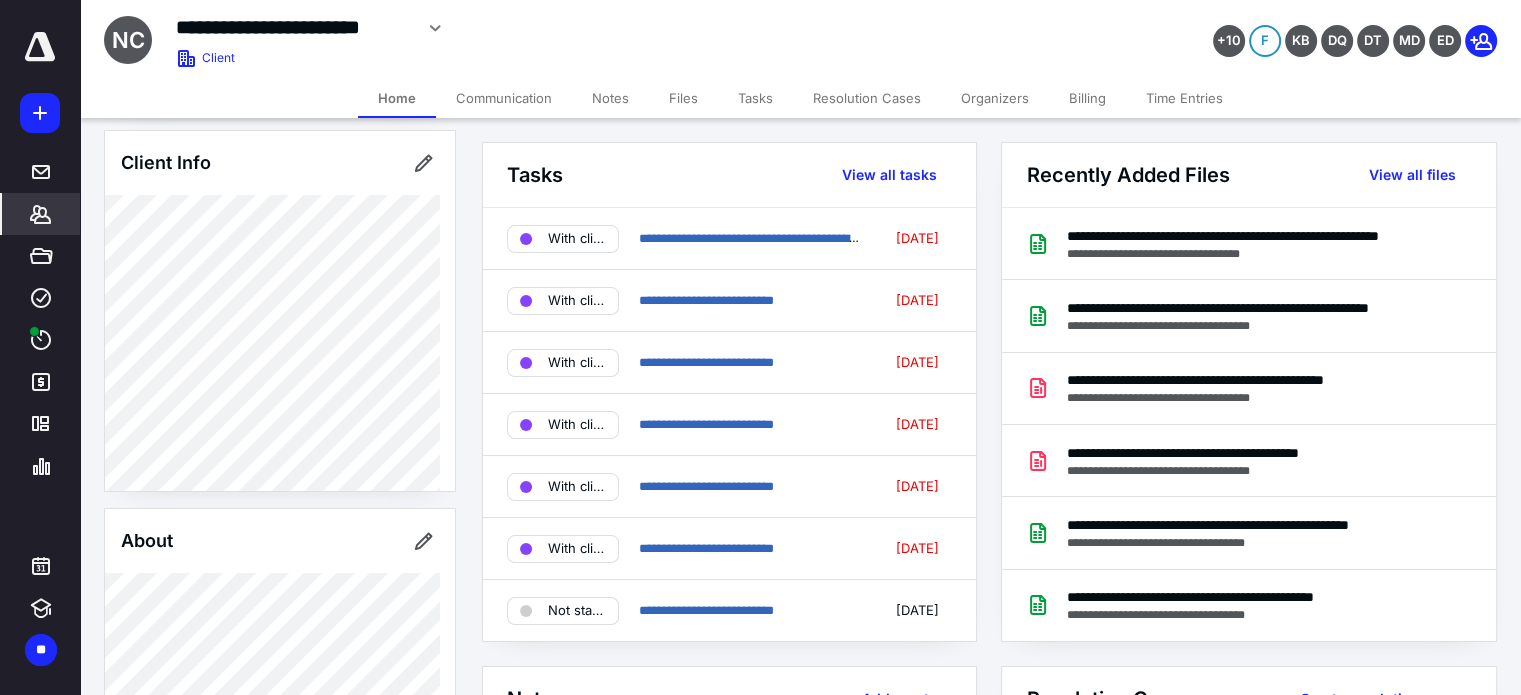 scroll, scrollTop: 200, scrollLeft: 0, axis: vertical 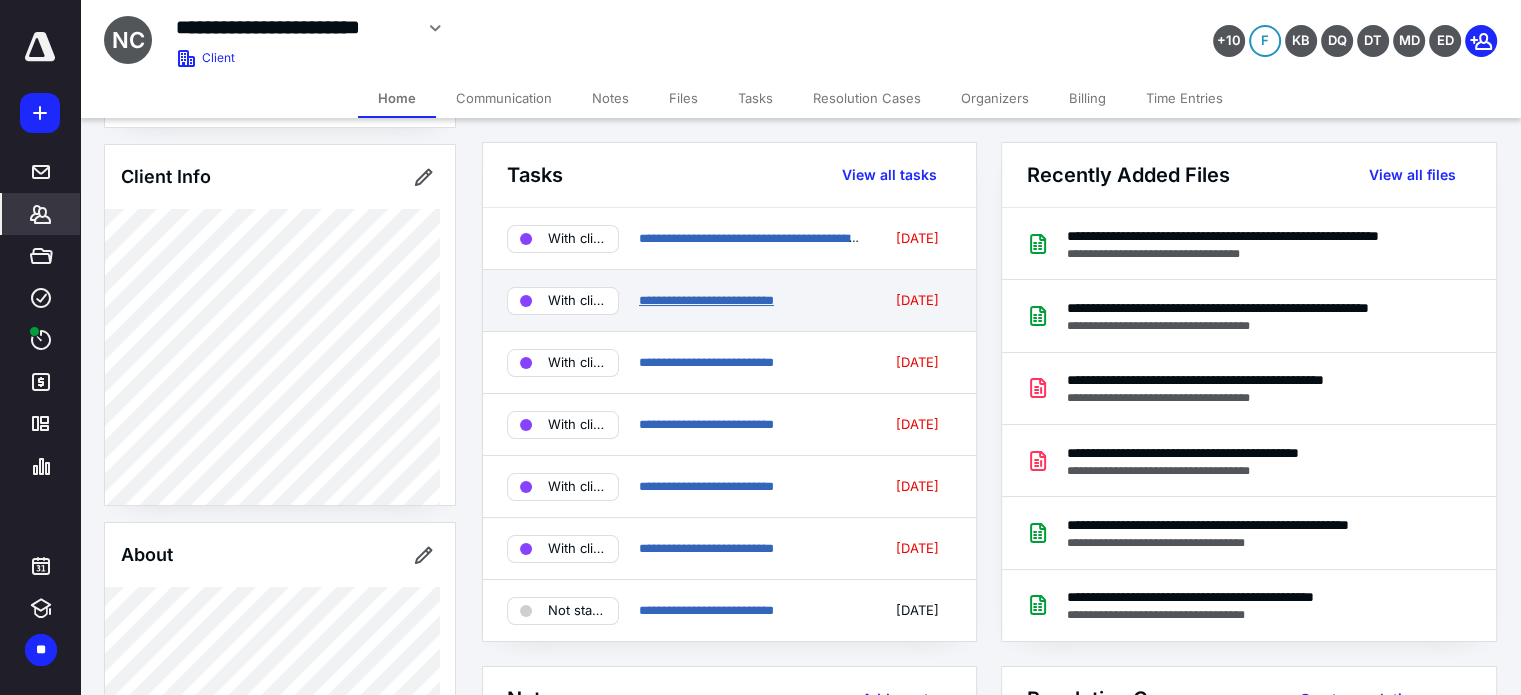 click on "**********" at bounding box center (706, 300) 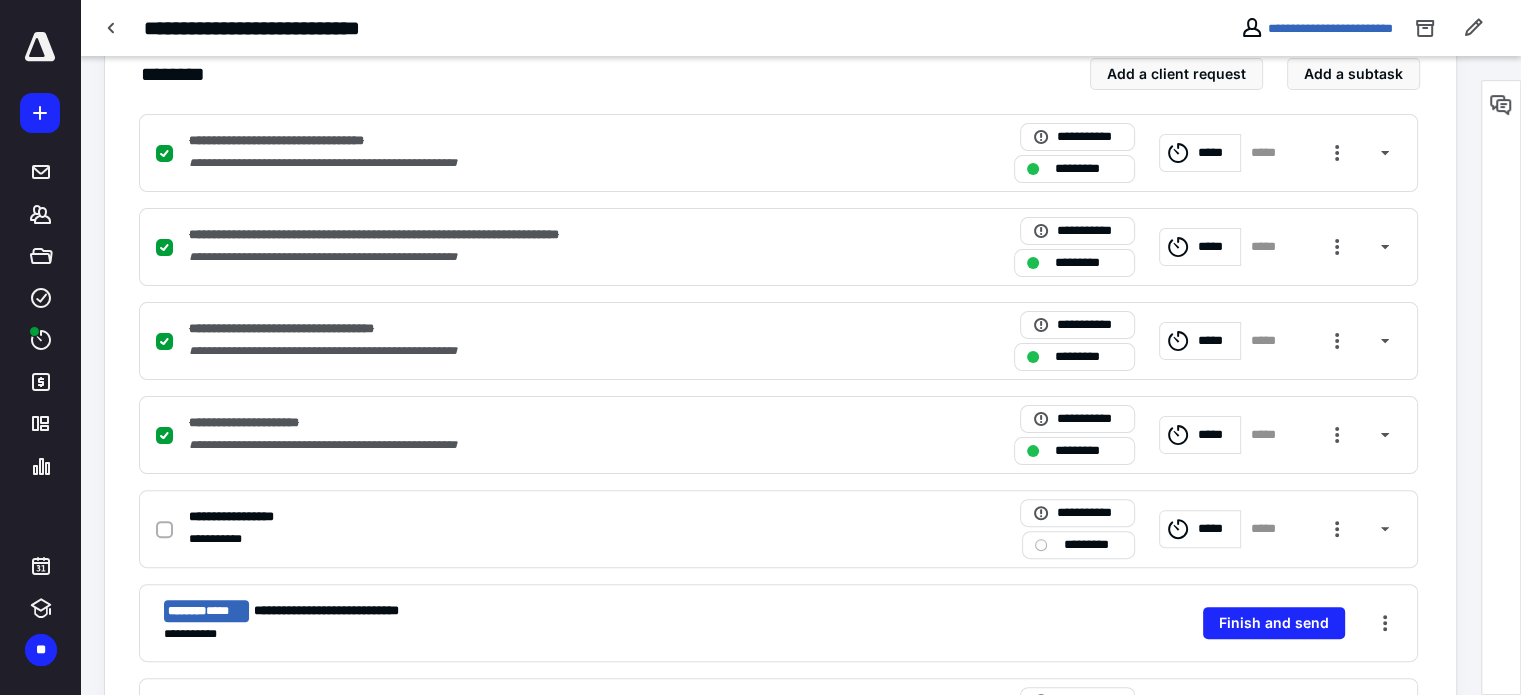scroll, scrollTop: 600, scrollLeft: 0, axis: vertical 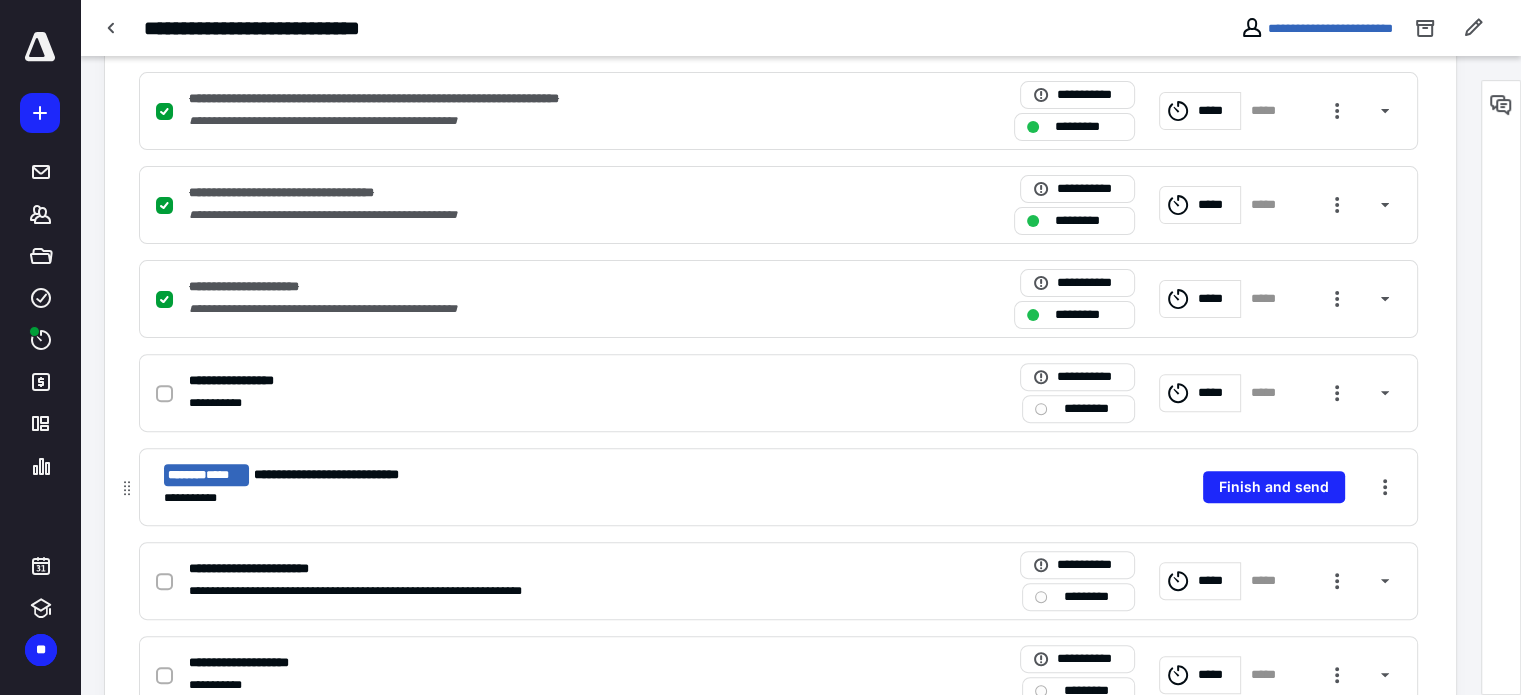 click on "**********" at bounding box center [503, 498] 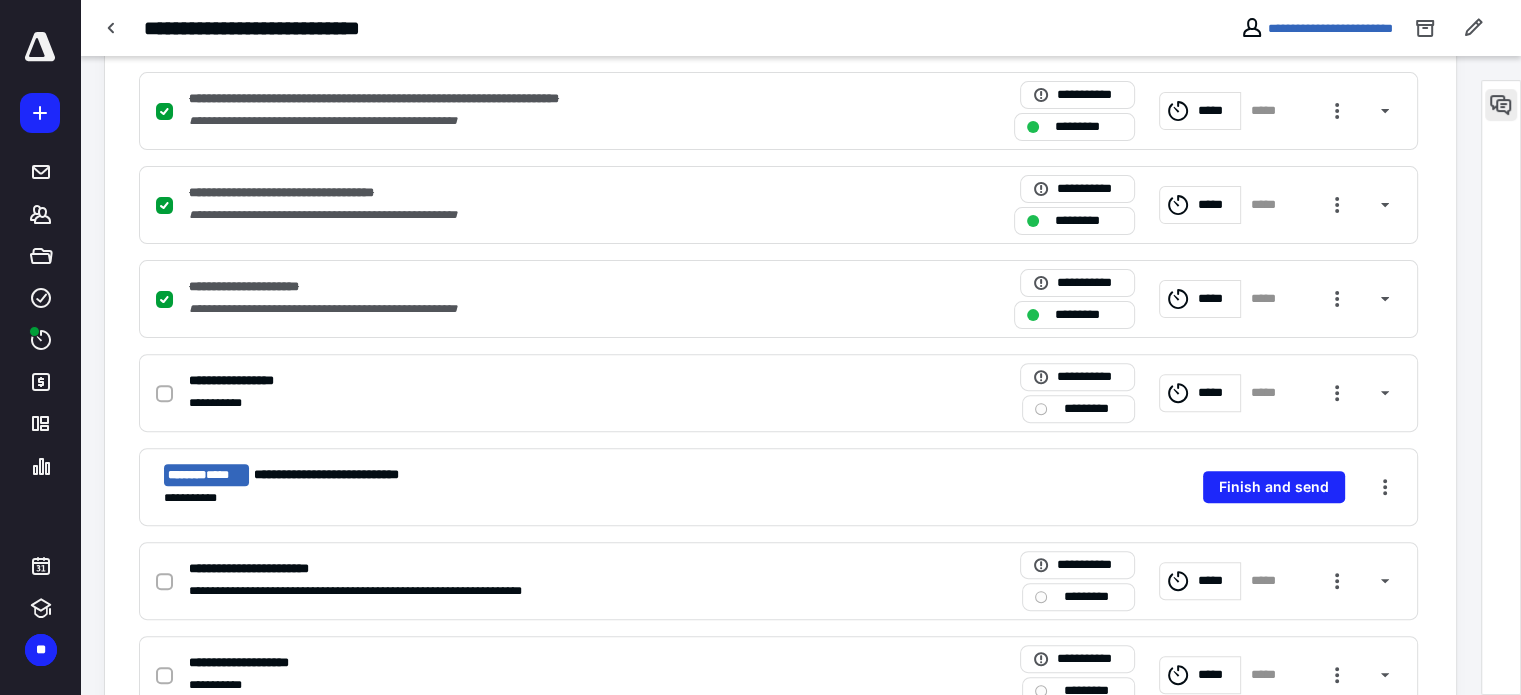click at bounding box center [1501, 105] 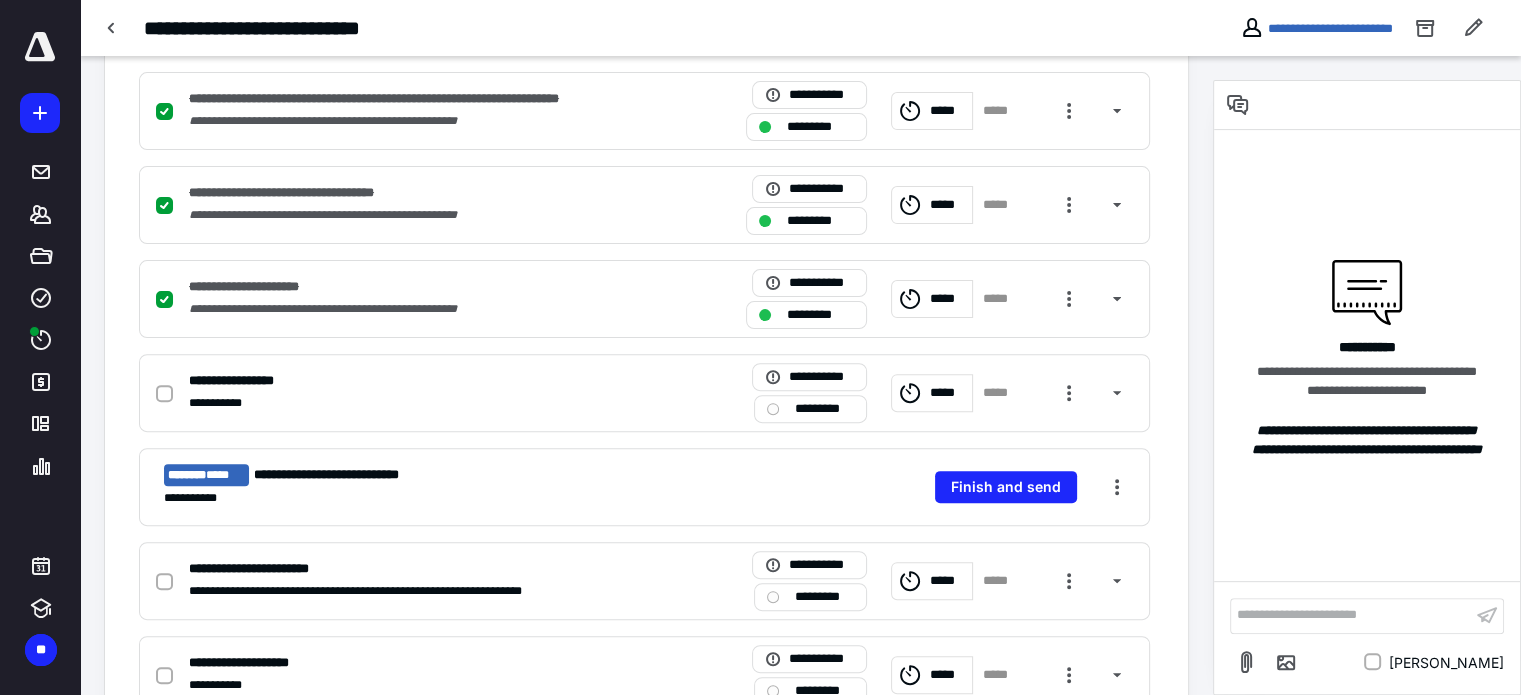 click on "**********" at bounding box center [595, 28] 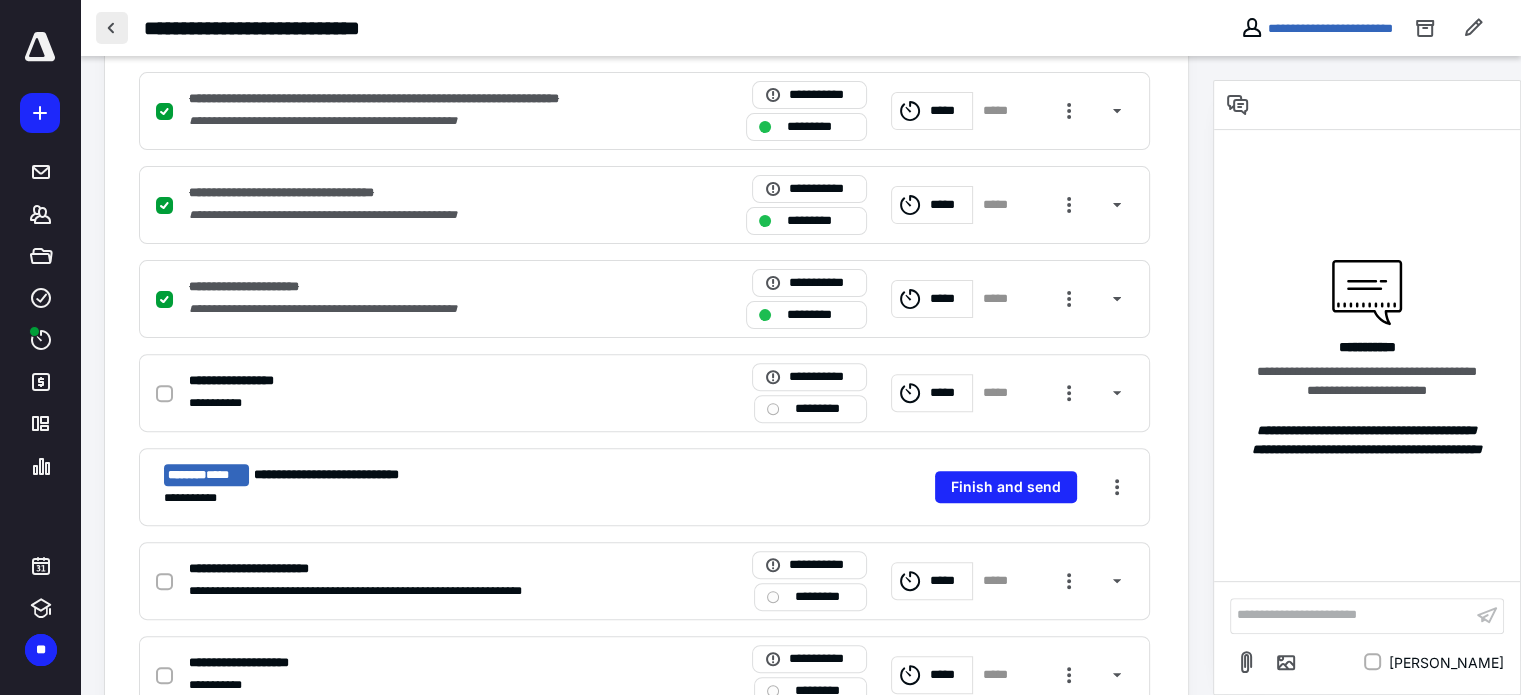 click at bounding box center (112, 28) 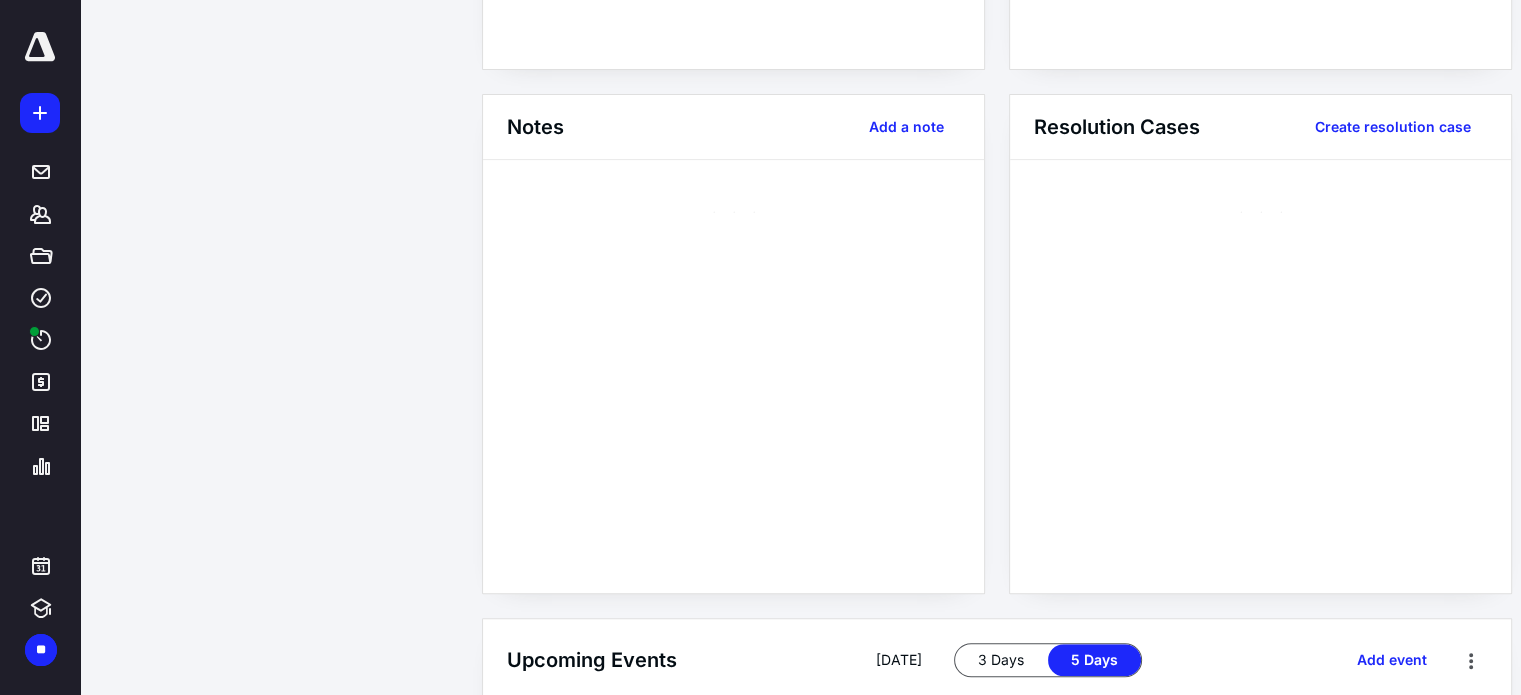 scroll, scrollTop: 0, scrollLeft: 0, axis: both 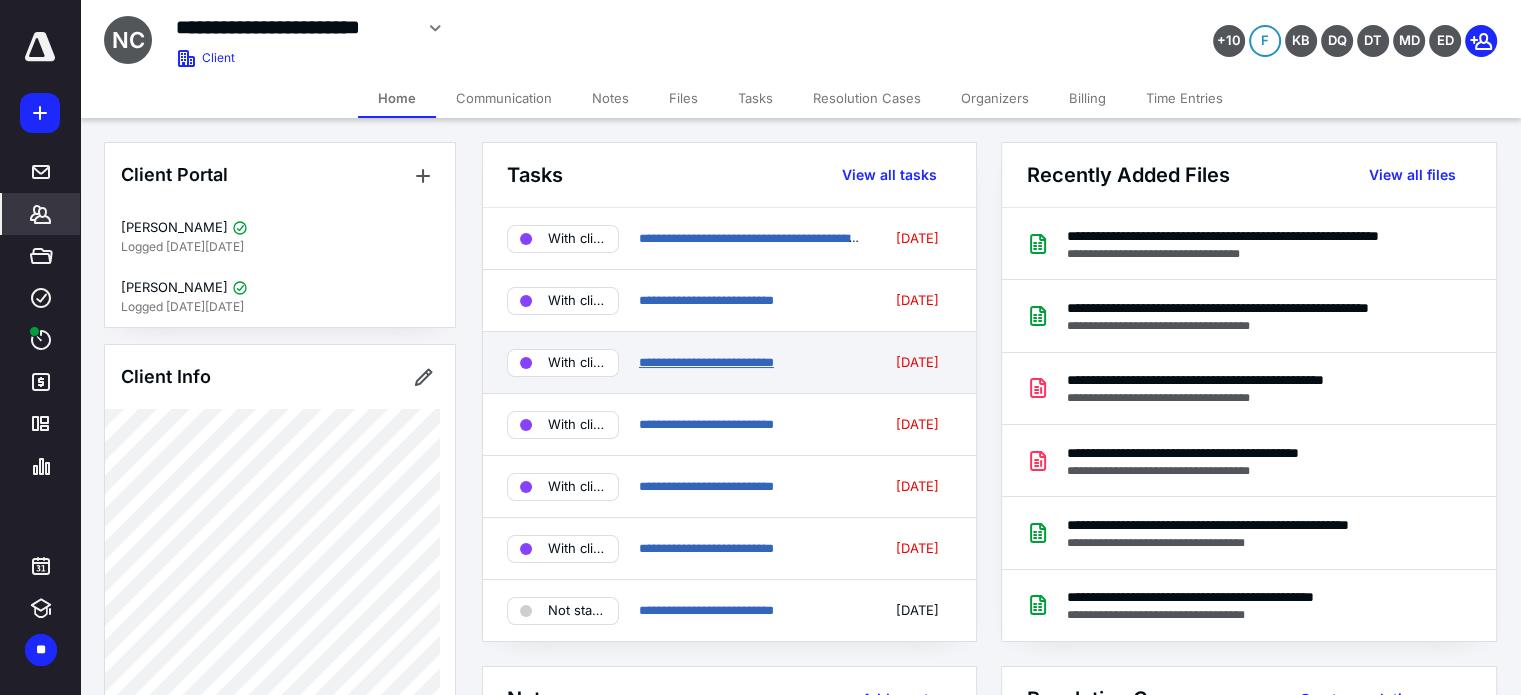 click on "**********" at bounding box center [706, 362] 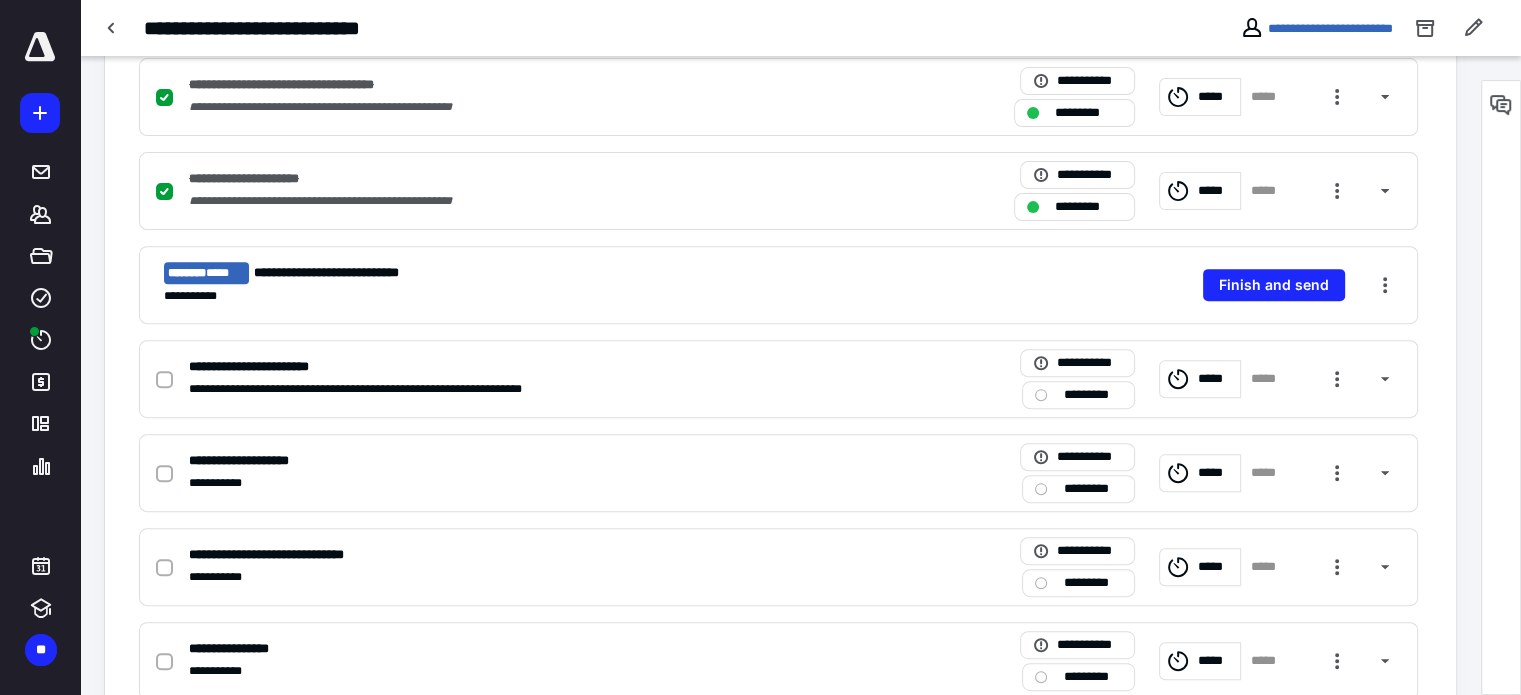 scroll, scrollTop: 700, scrollLeft: 0, axis: vertical 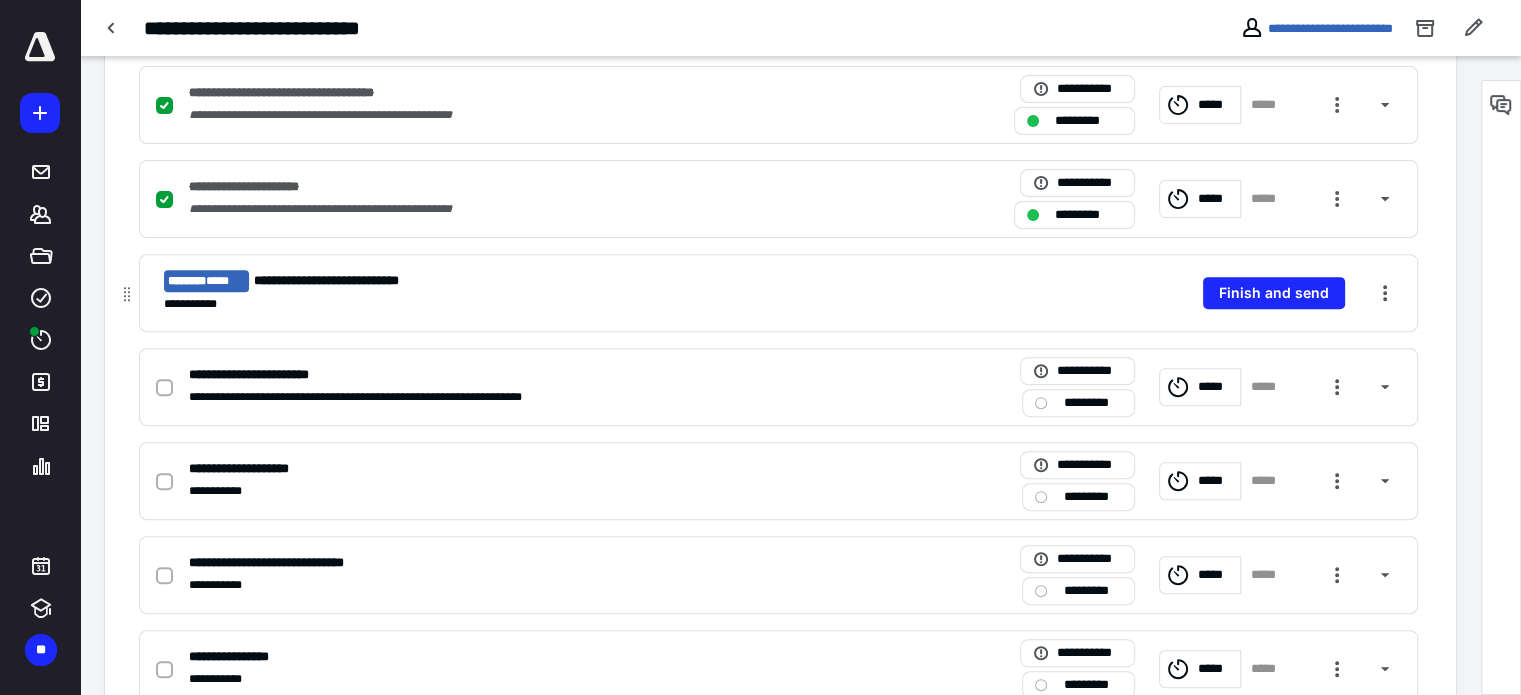 click on "**********" at bounding box center (503, 304) 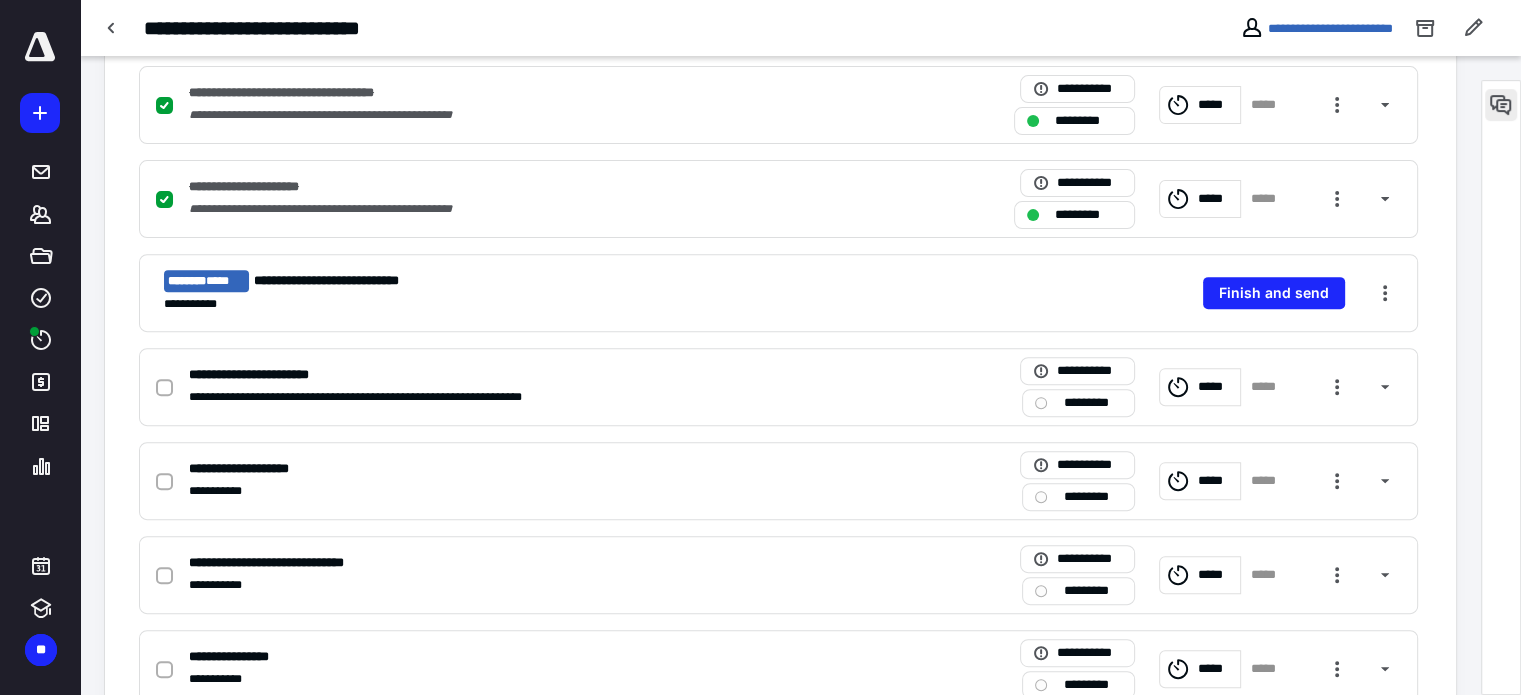 click at bounding box center [1501, 105] 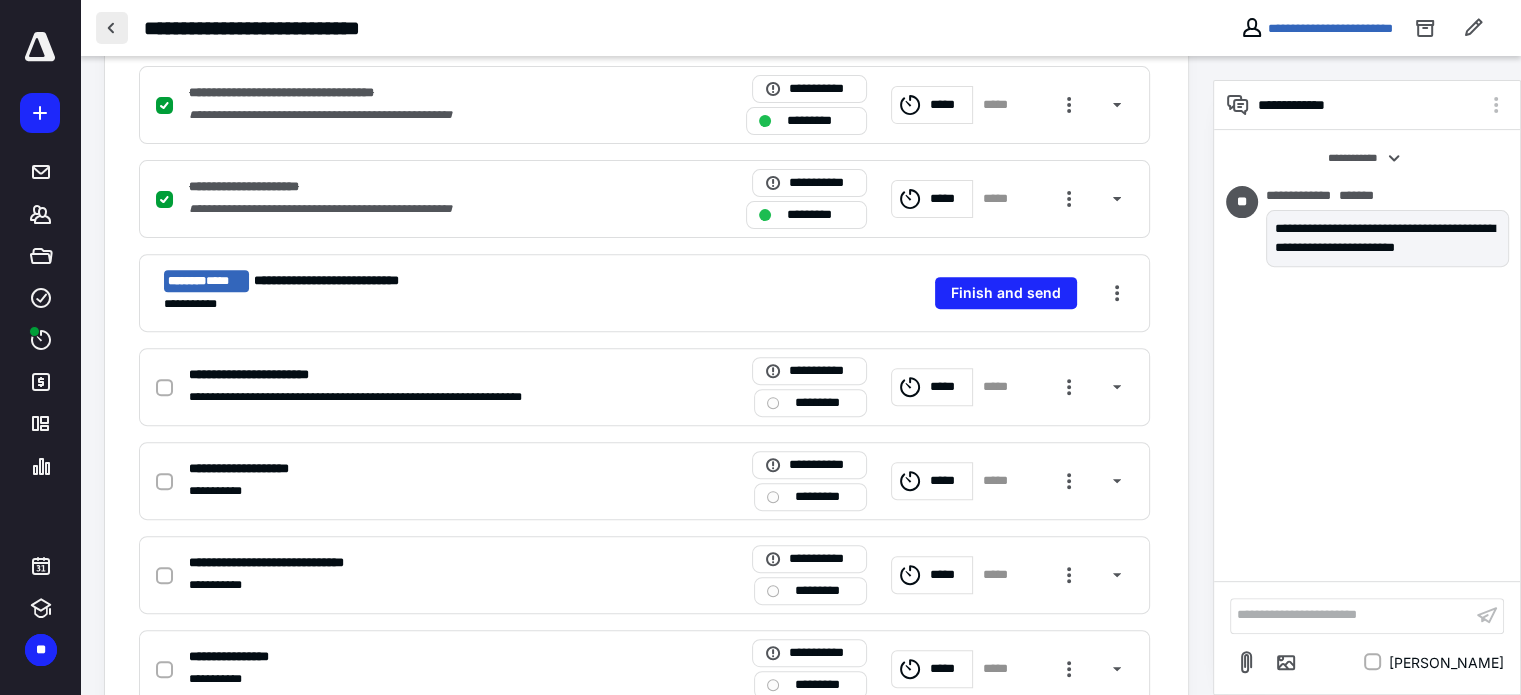 click at bounding box center (112, 28) 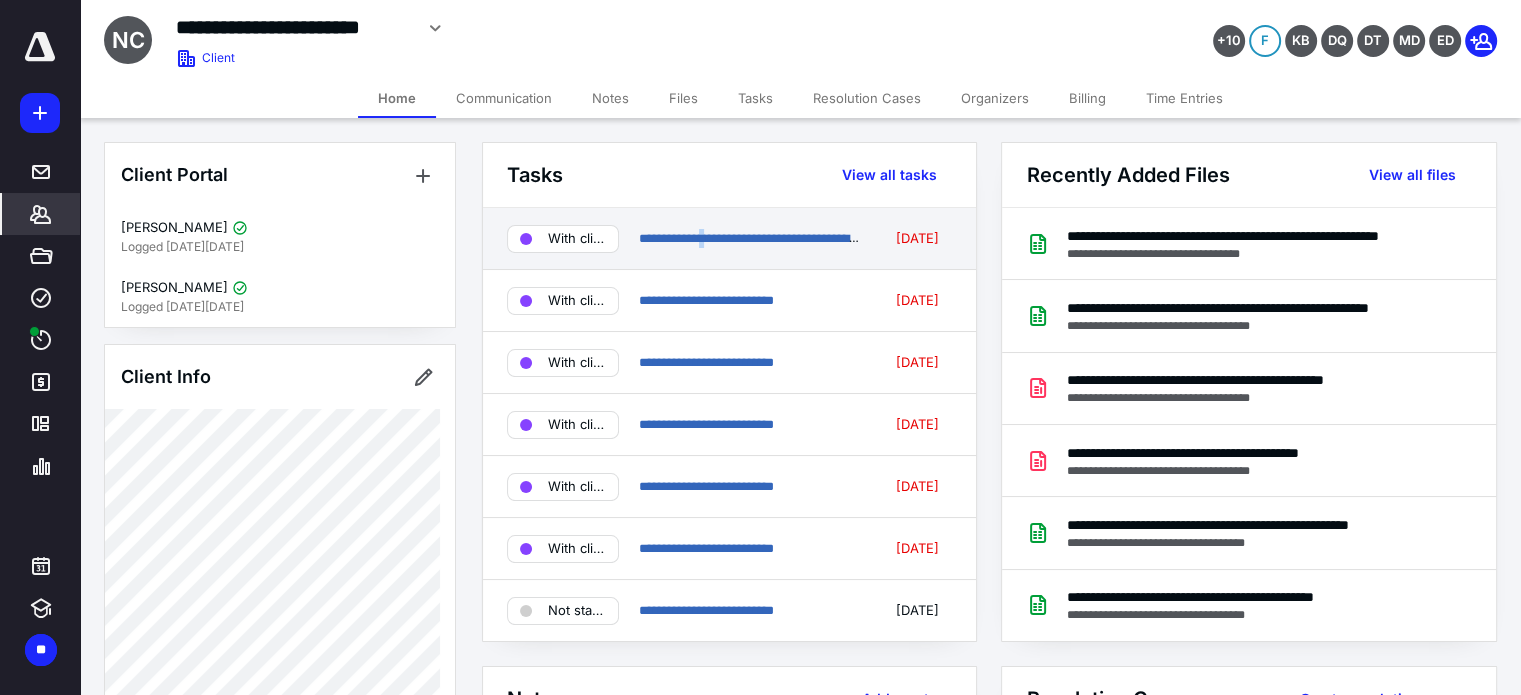 click on "**********" at bounding box center (751, 239) 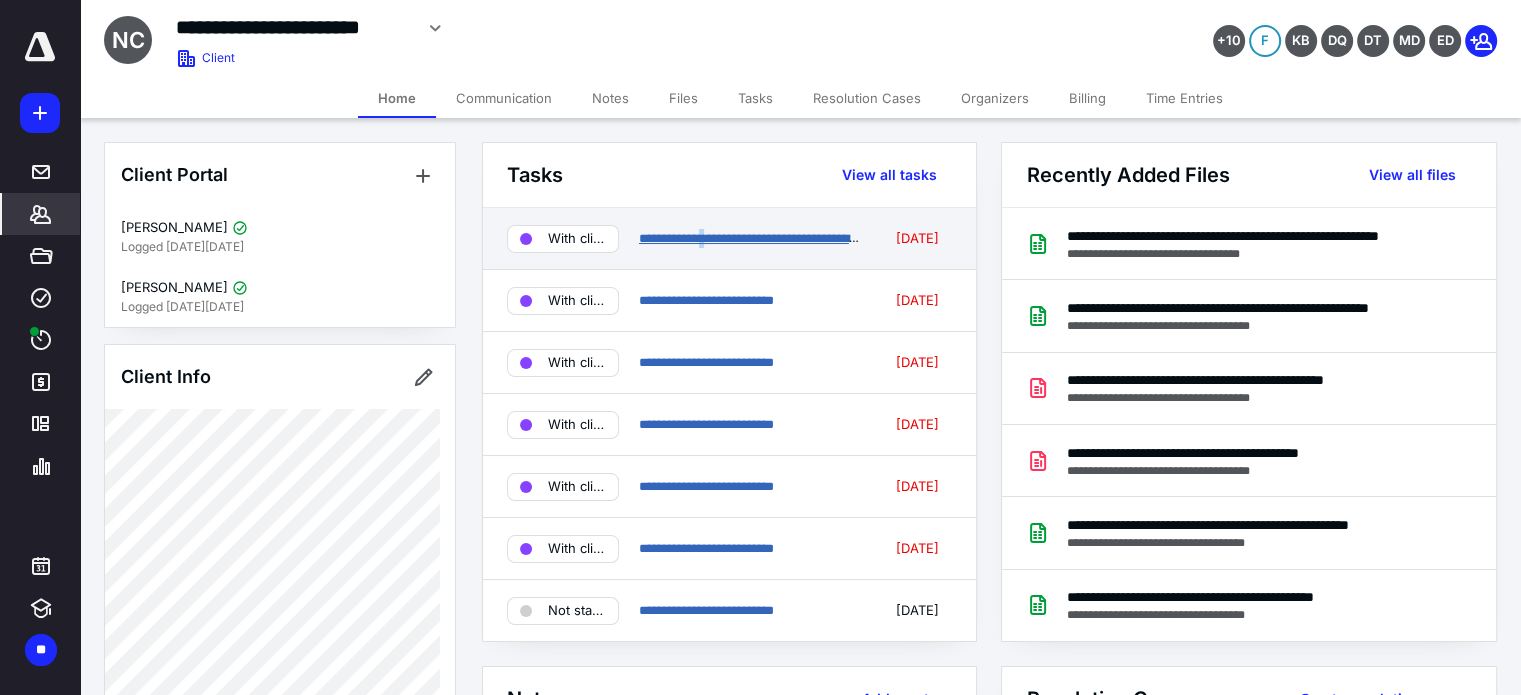 click on "**********" at bounding box center (776, 238) 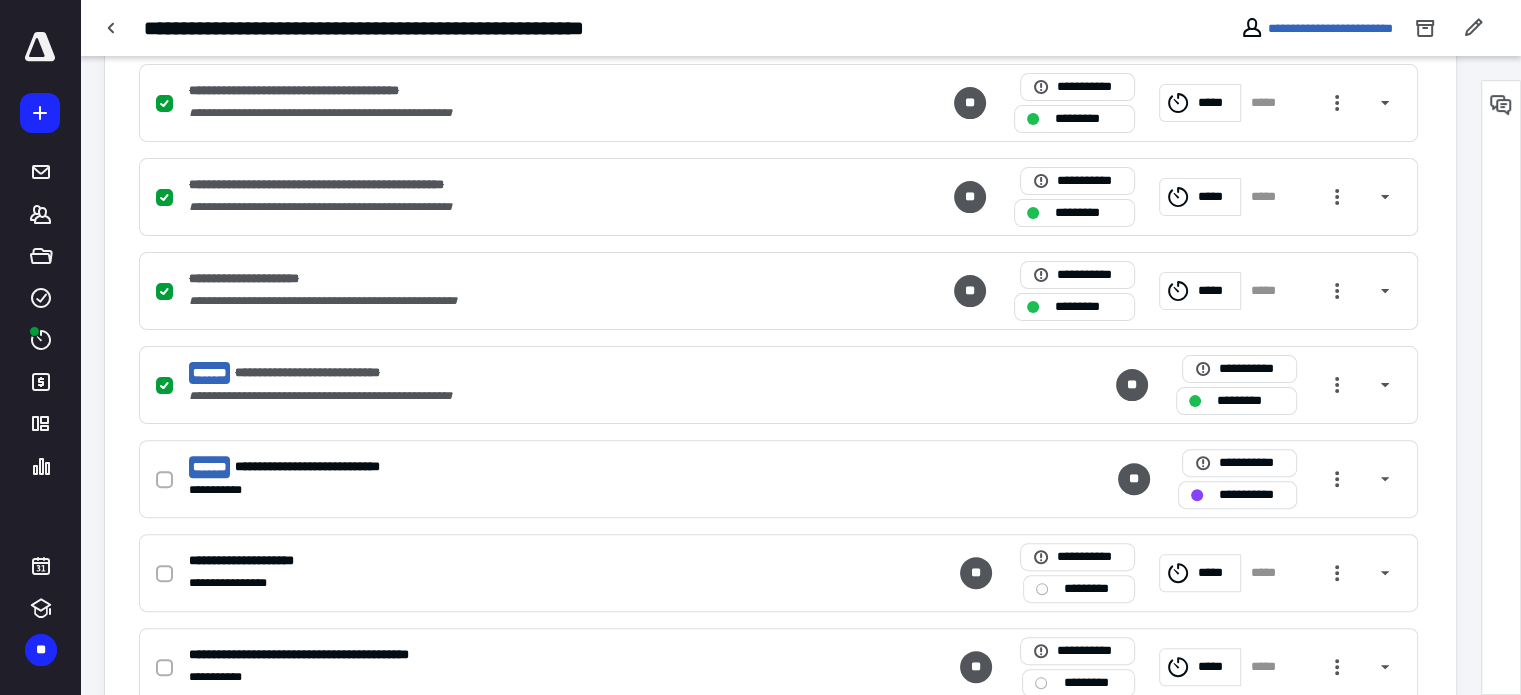 scroll, scrollTop: 600, scrollLeft: 0, axis: vertical 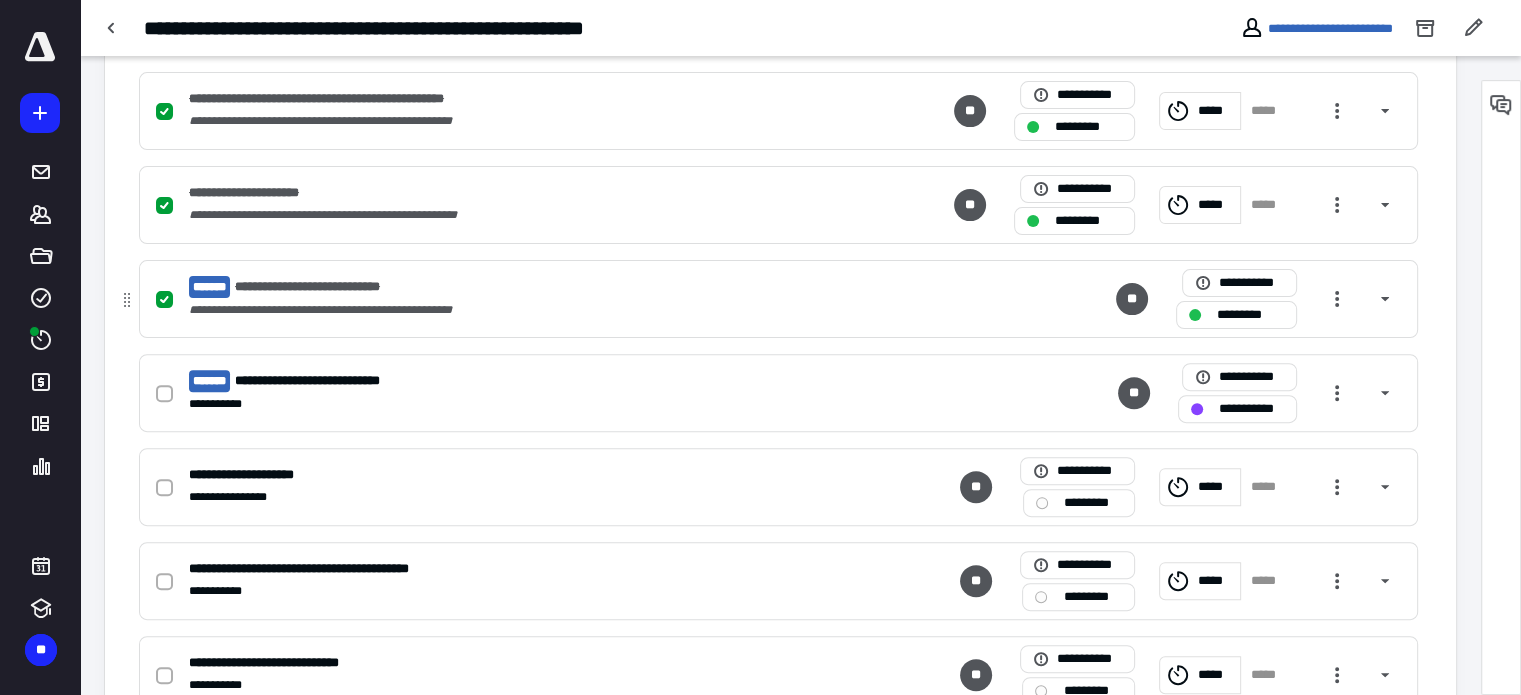 click on "**********" at bounding box center [778, 299] 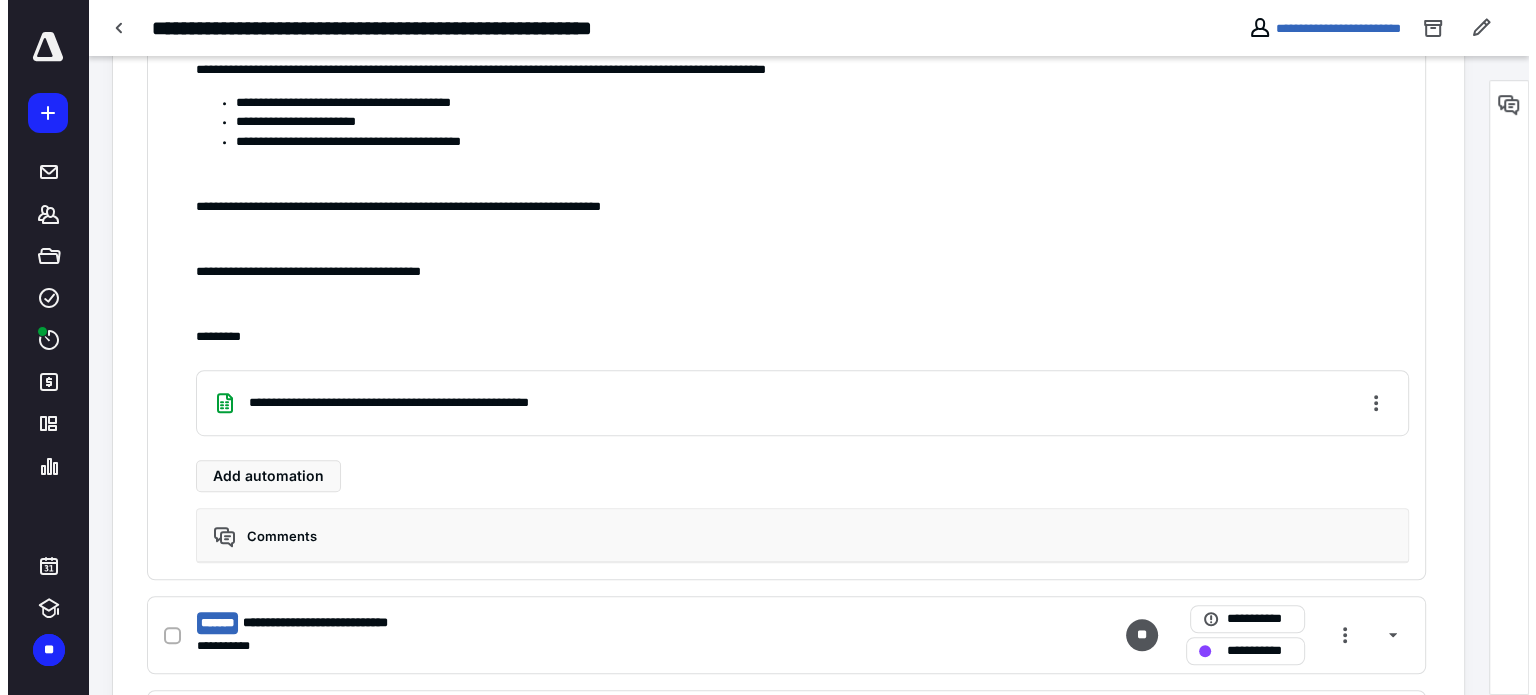 scroll, scrollTop: 1200, scrollLeft: 0, axis: vertical 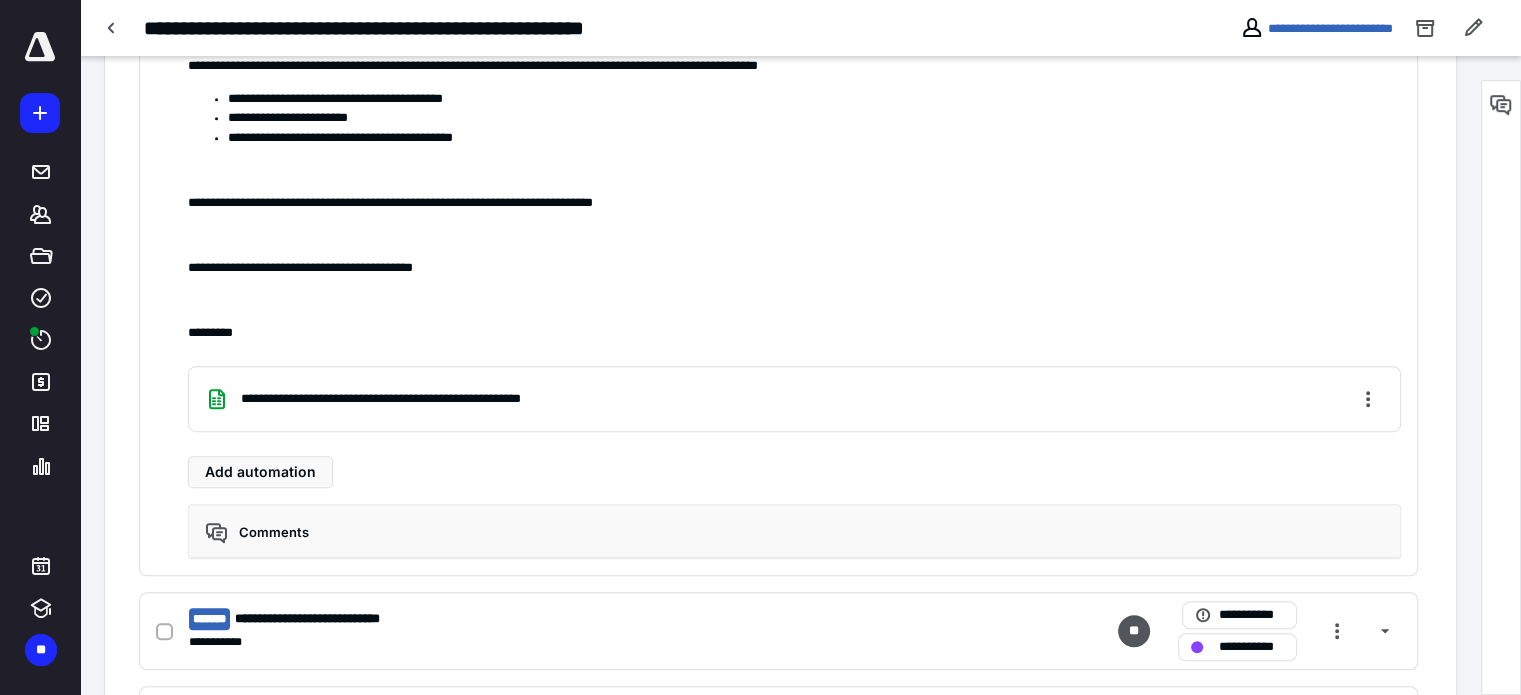 click on "**********" at bounding box center [421, 399] 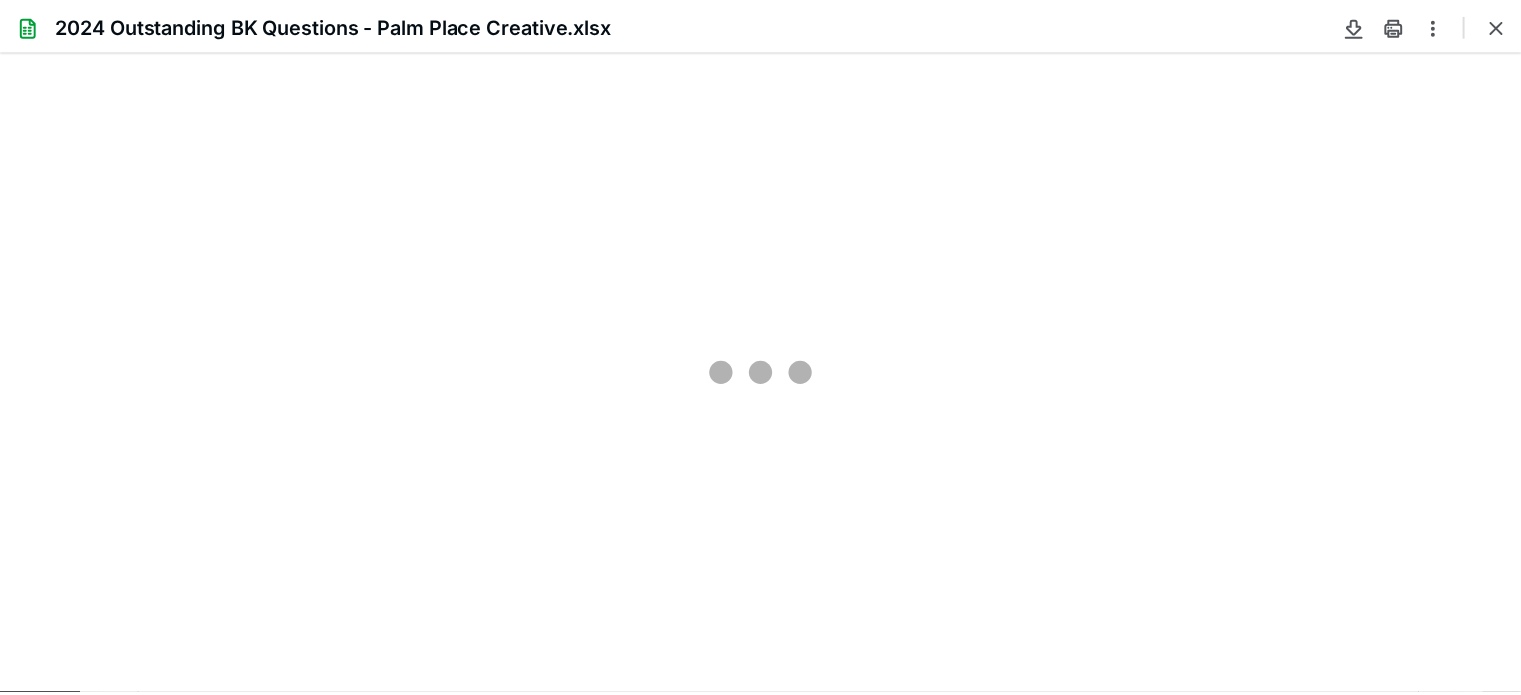 scroll, scrollTop: 0, scrollLeft: 0, axis: both 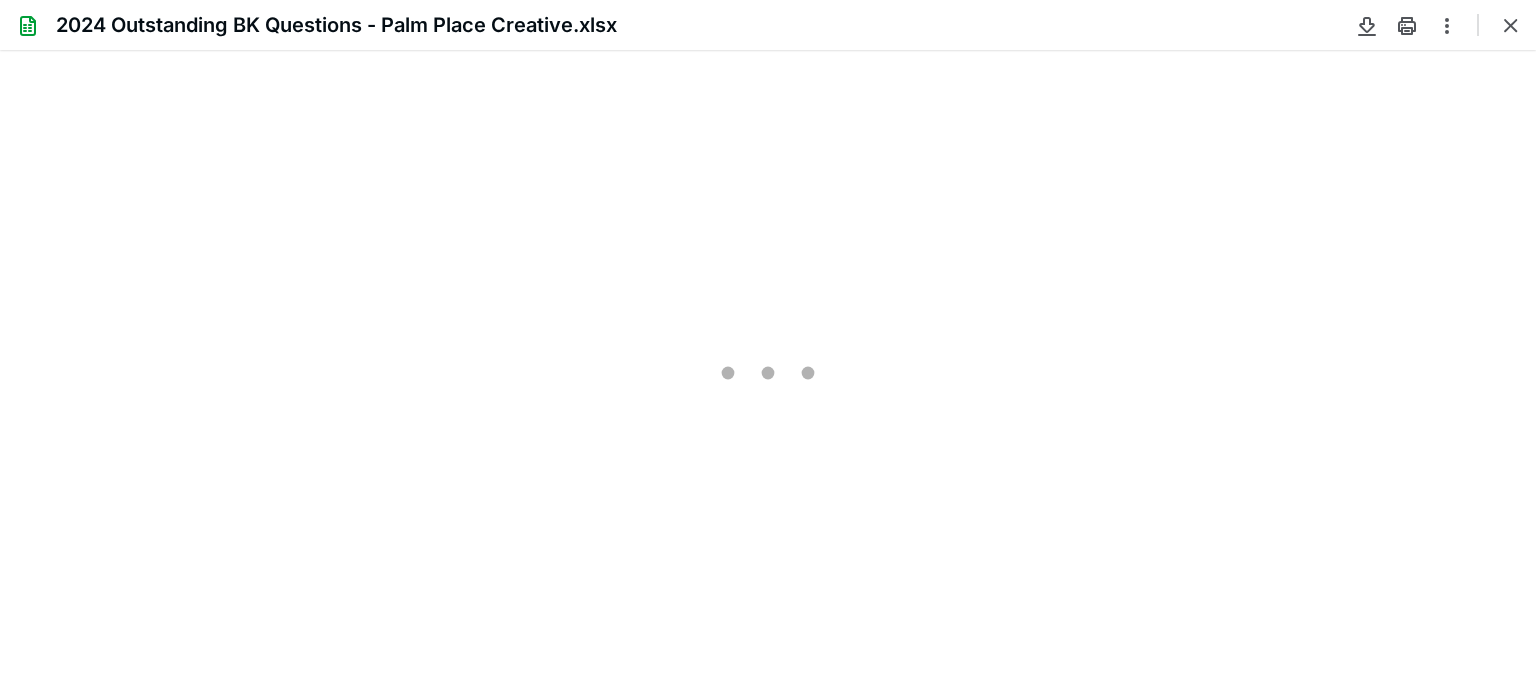 type on "133" 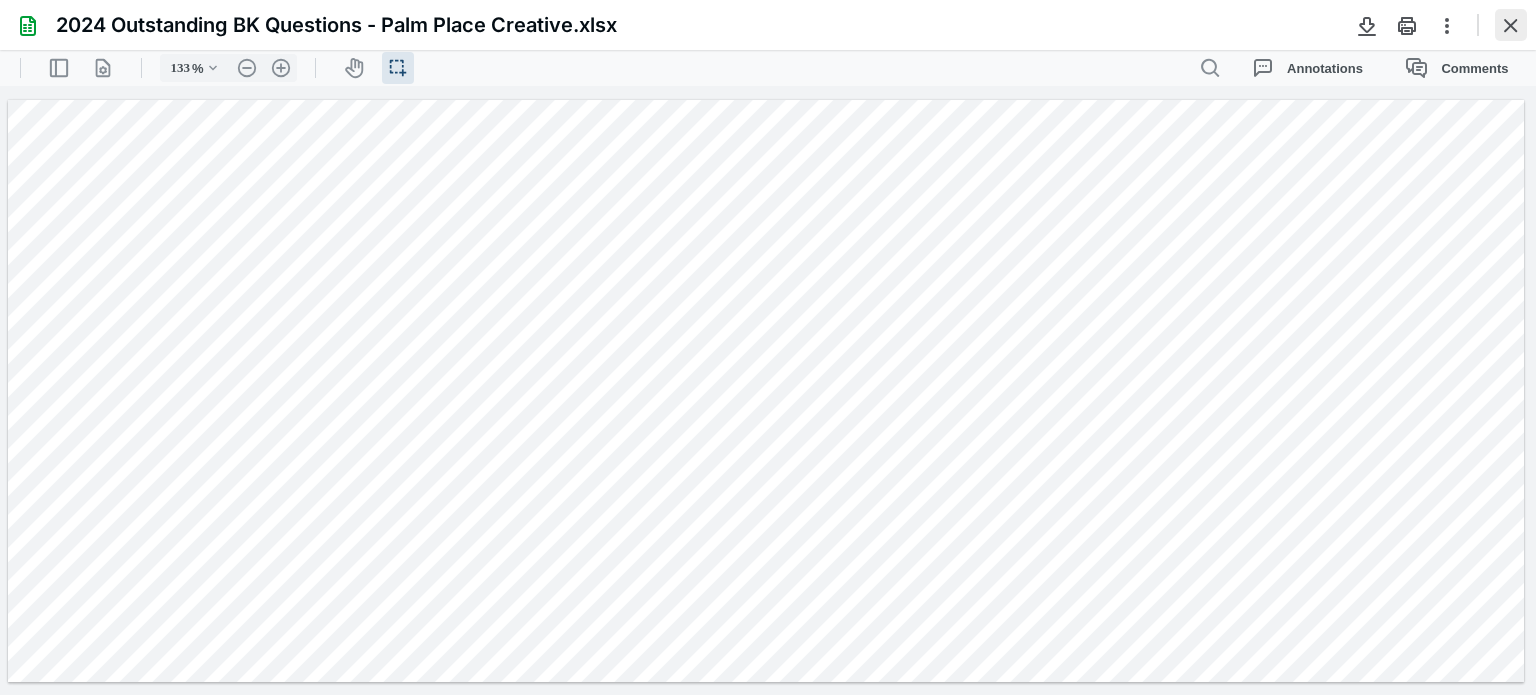 click at bounding box center [1511, 25] 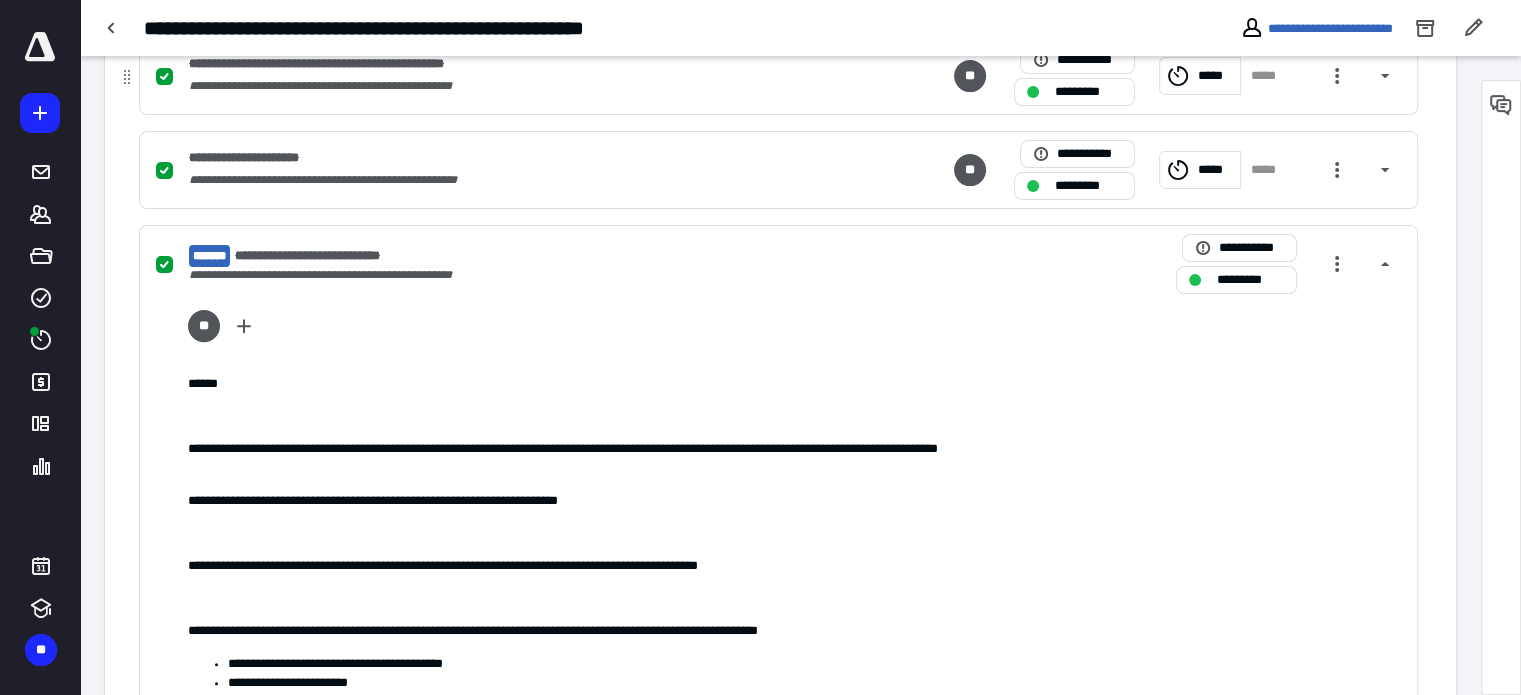 scroll, scrollTop: 600, scrollLeft: 0, axis: vertical 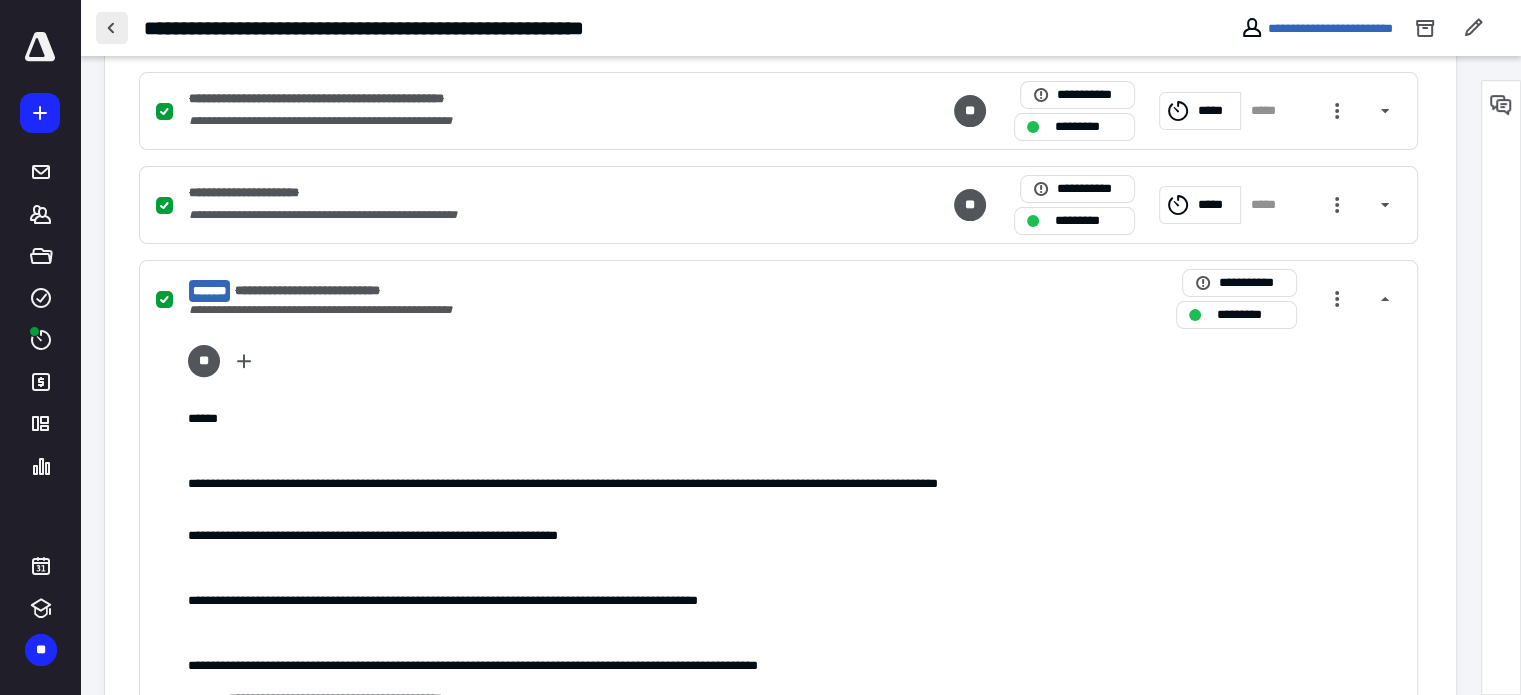 click at bounding box center (112, 28) 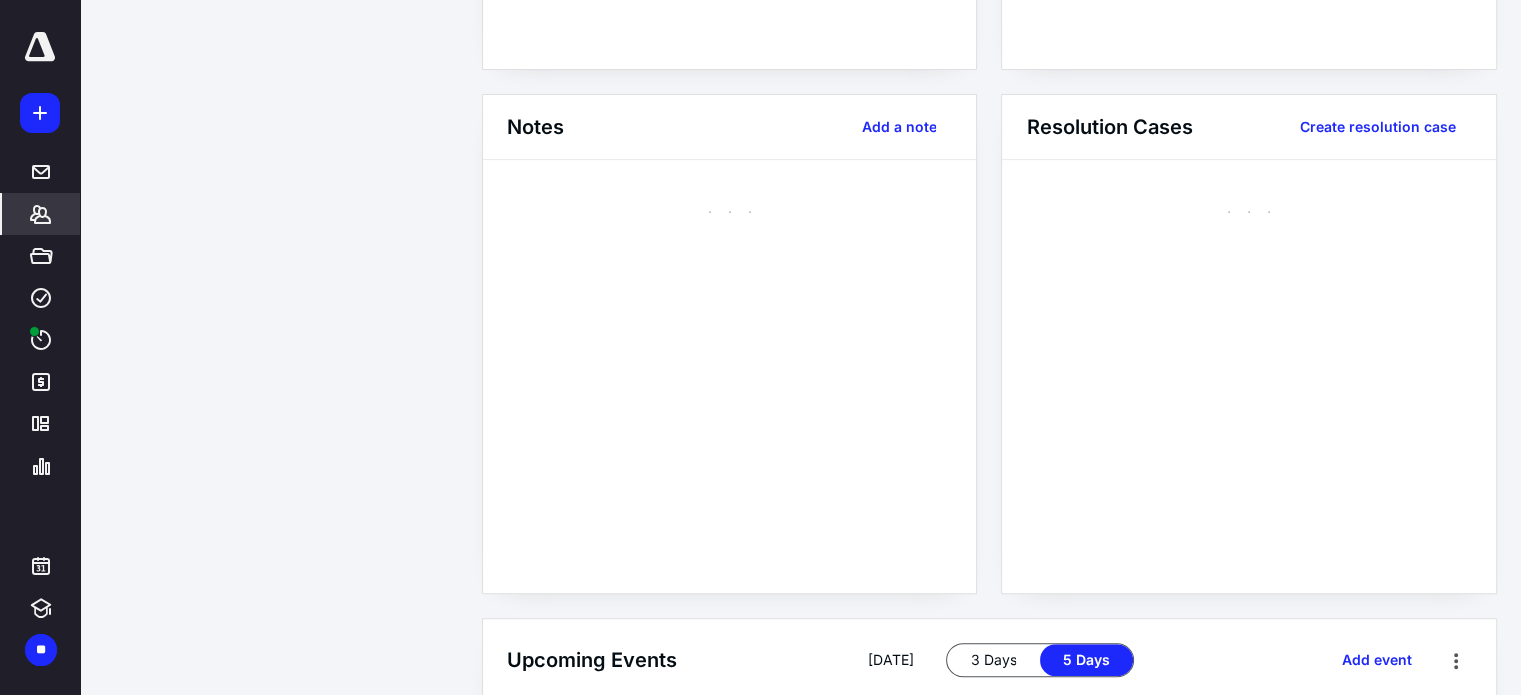 scroll, scrollTop: 0, scrollLeft: 0, axis: both 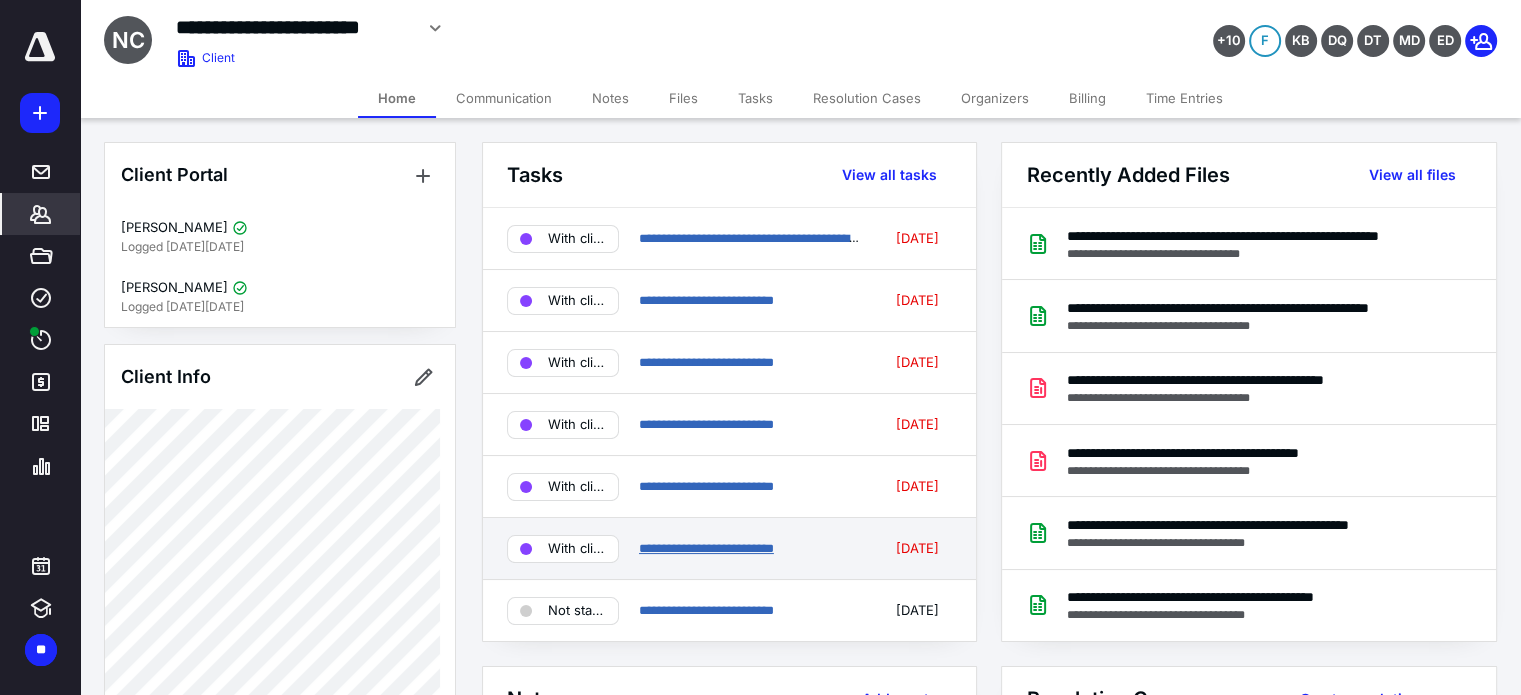 click on "**********" at bounding box center [706, 548] 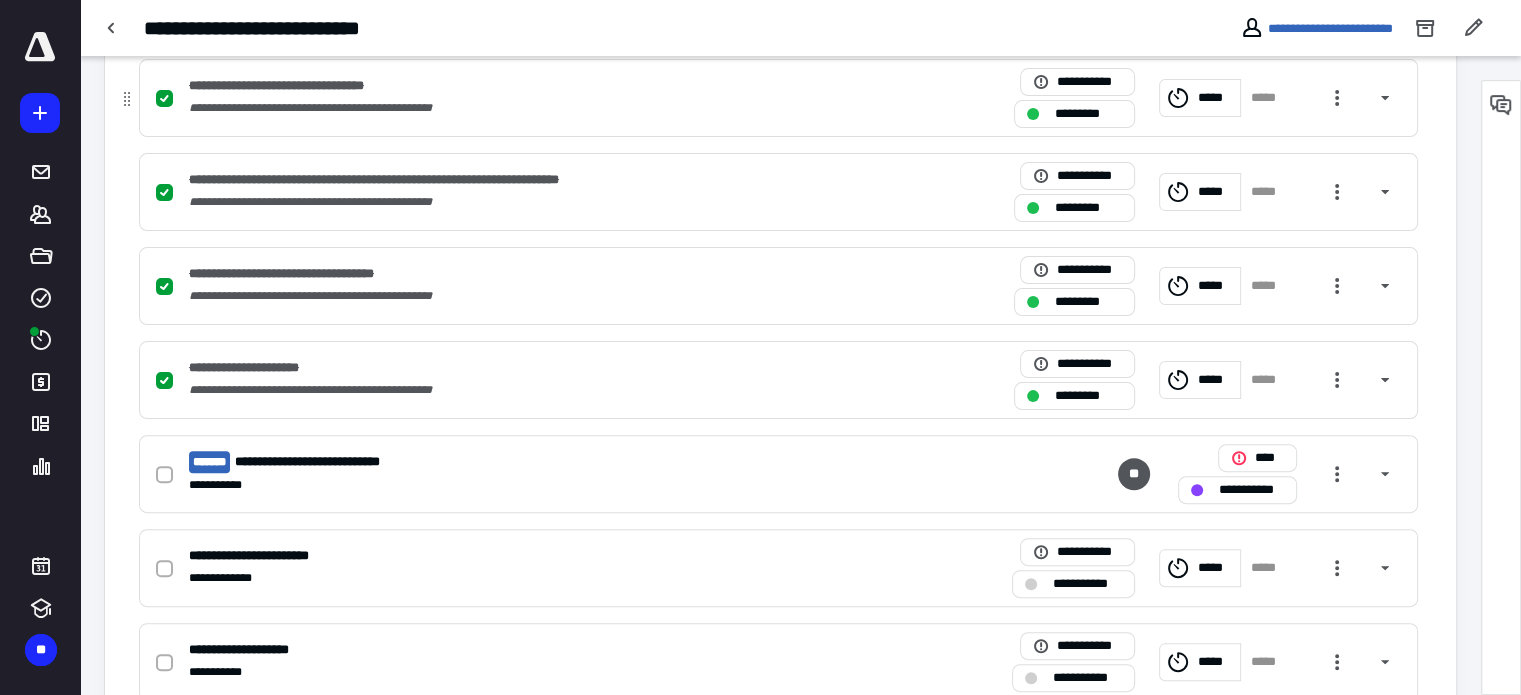 scroll, scrollTop: 700, scrollLeft: 0, axis: vertical 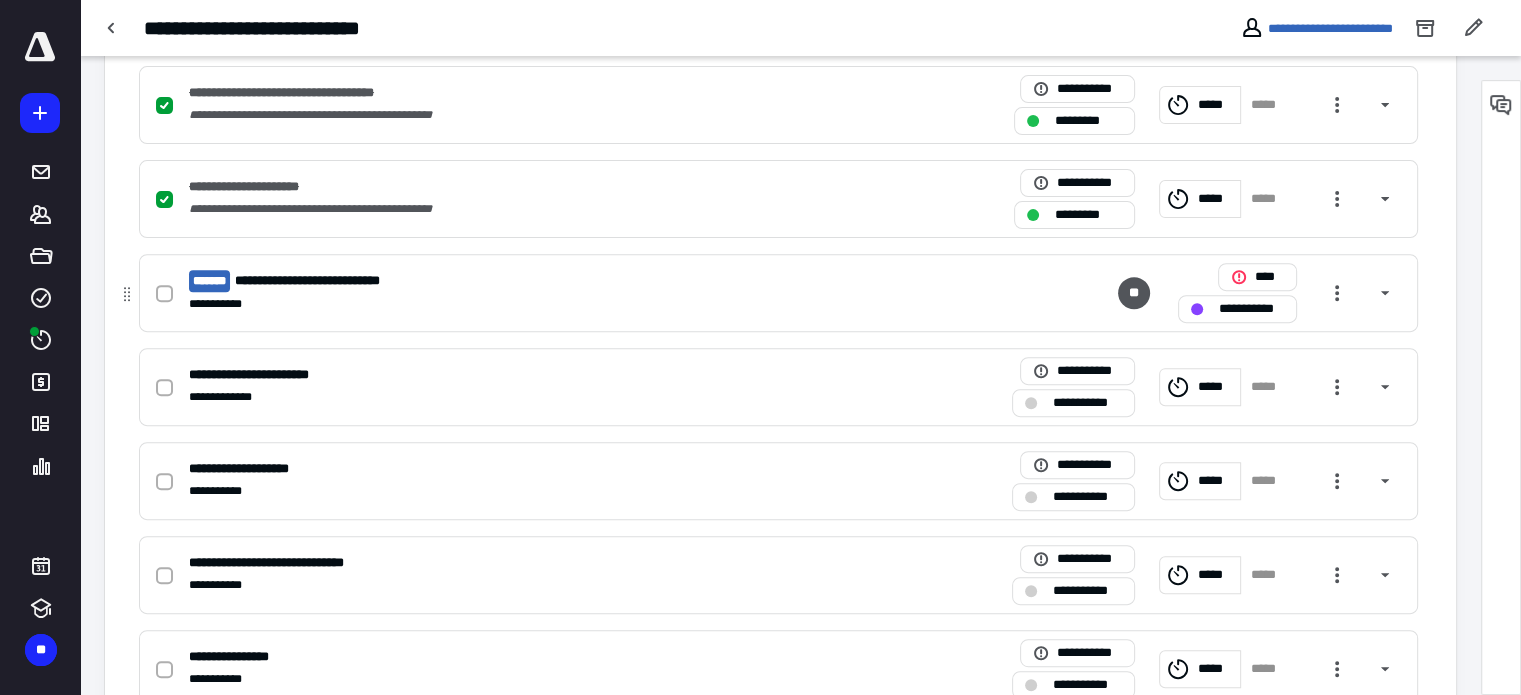 click on "**********" at bounding box center [516, 281] 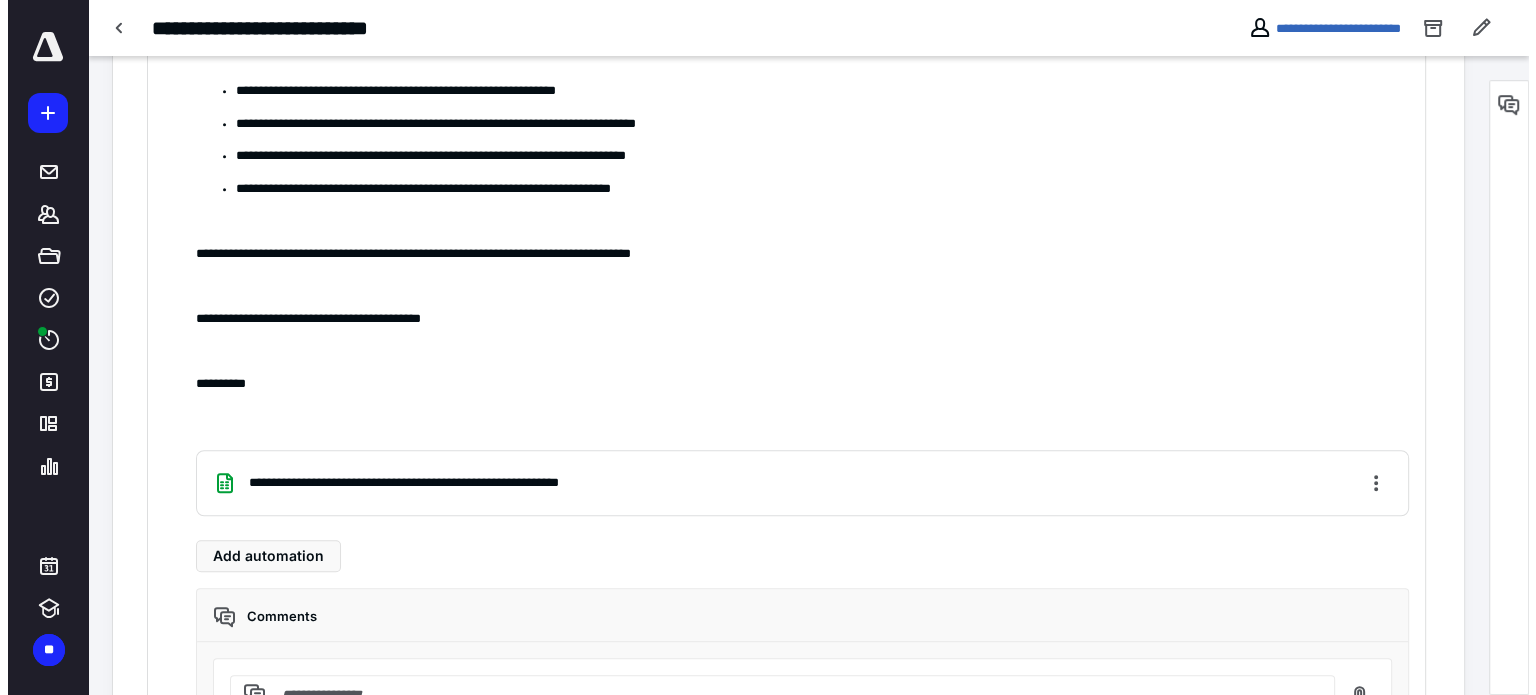 scroll, scrollTop: 1300, scrollLeft: 0, axis: vertical 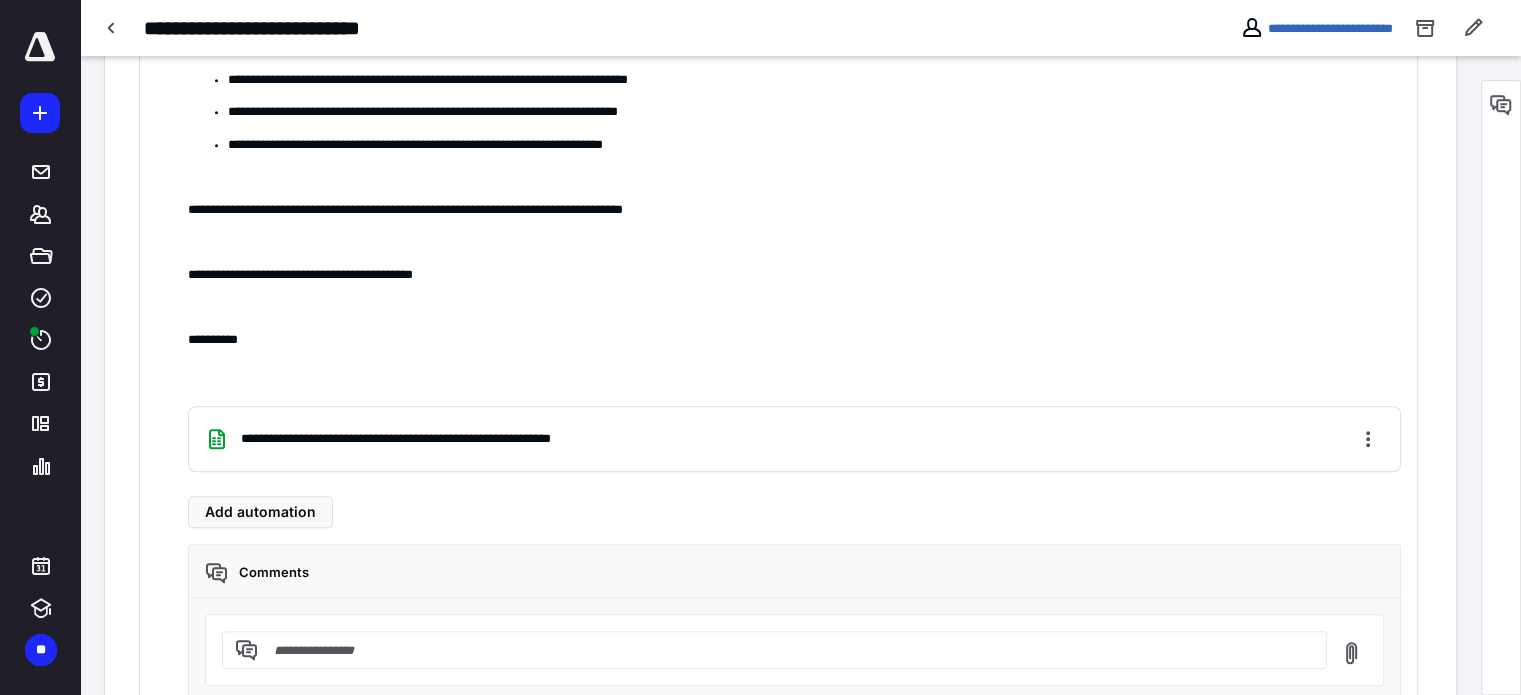 click on "**********" at bounding box center [794, 439] 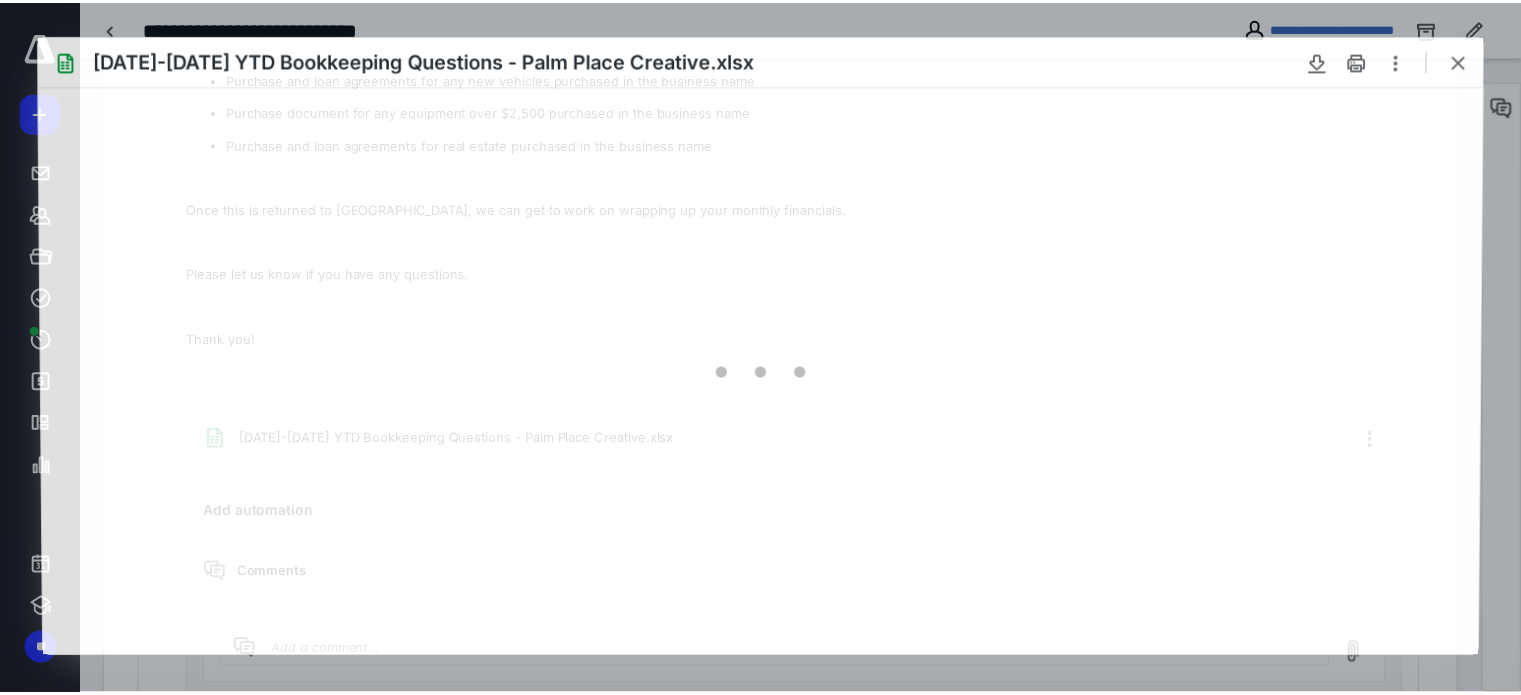 scroll, scrollTop: 0, scrollLeft: 0, axis: both 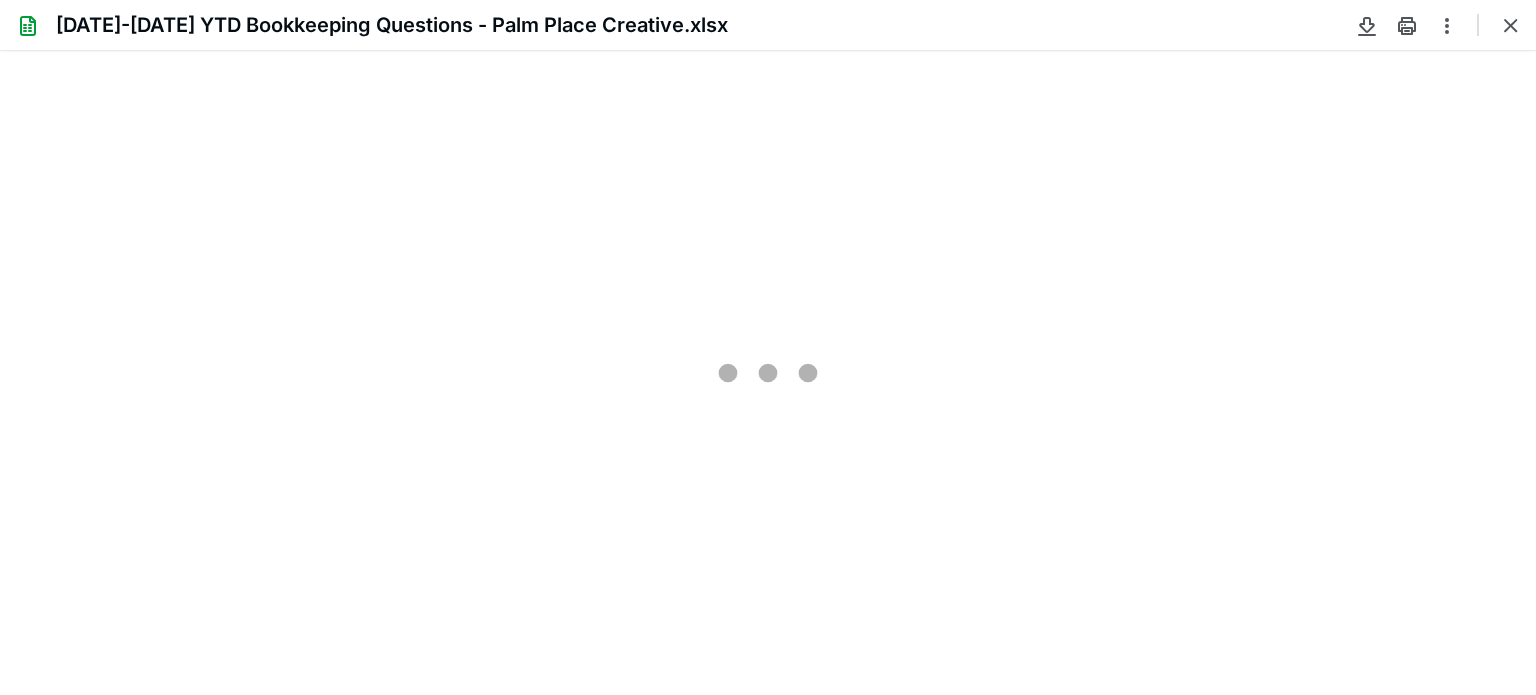 type on "86" 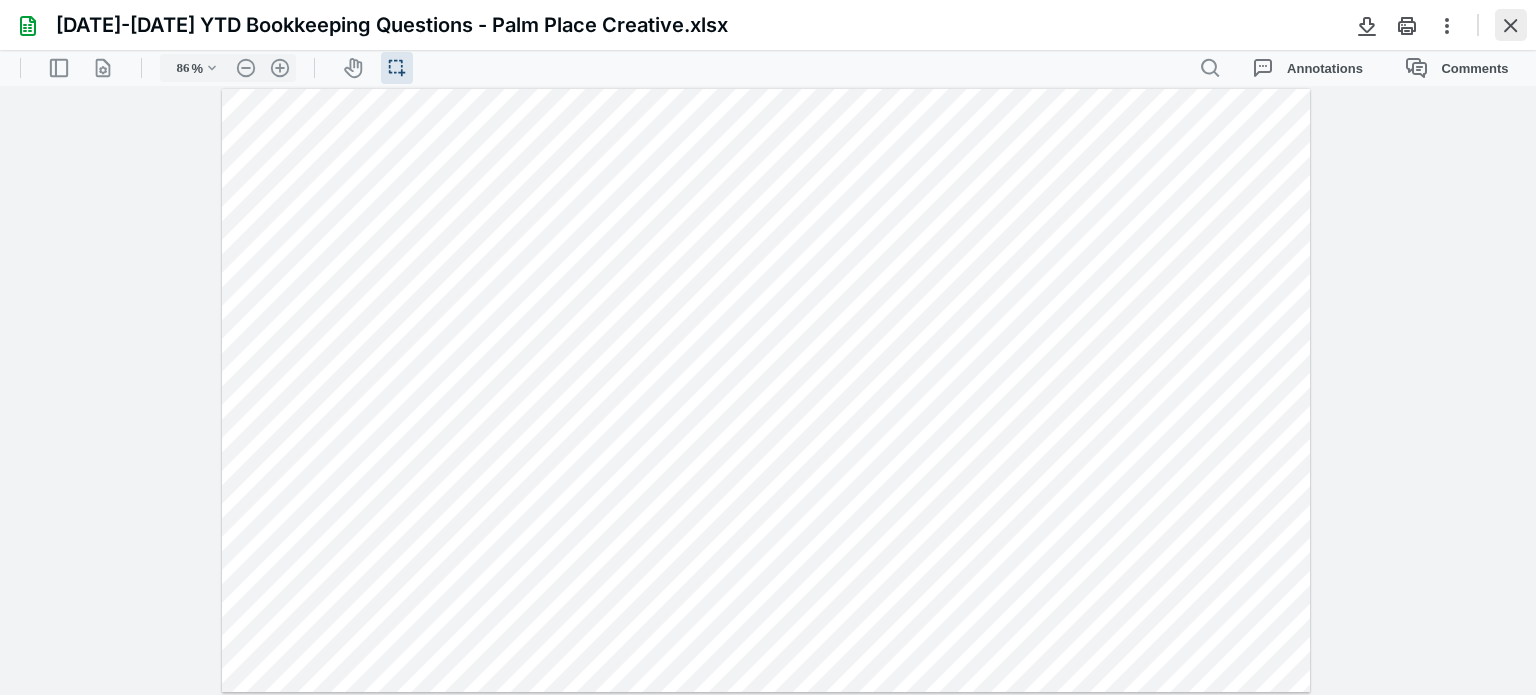 click at bounding box center (1511, 25) 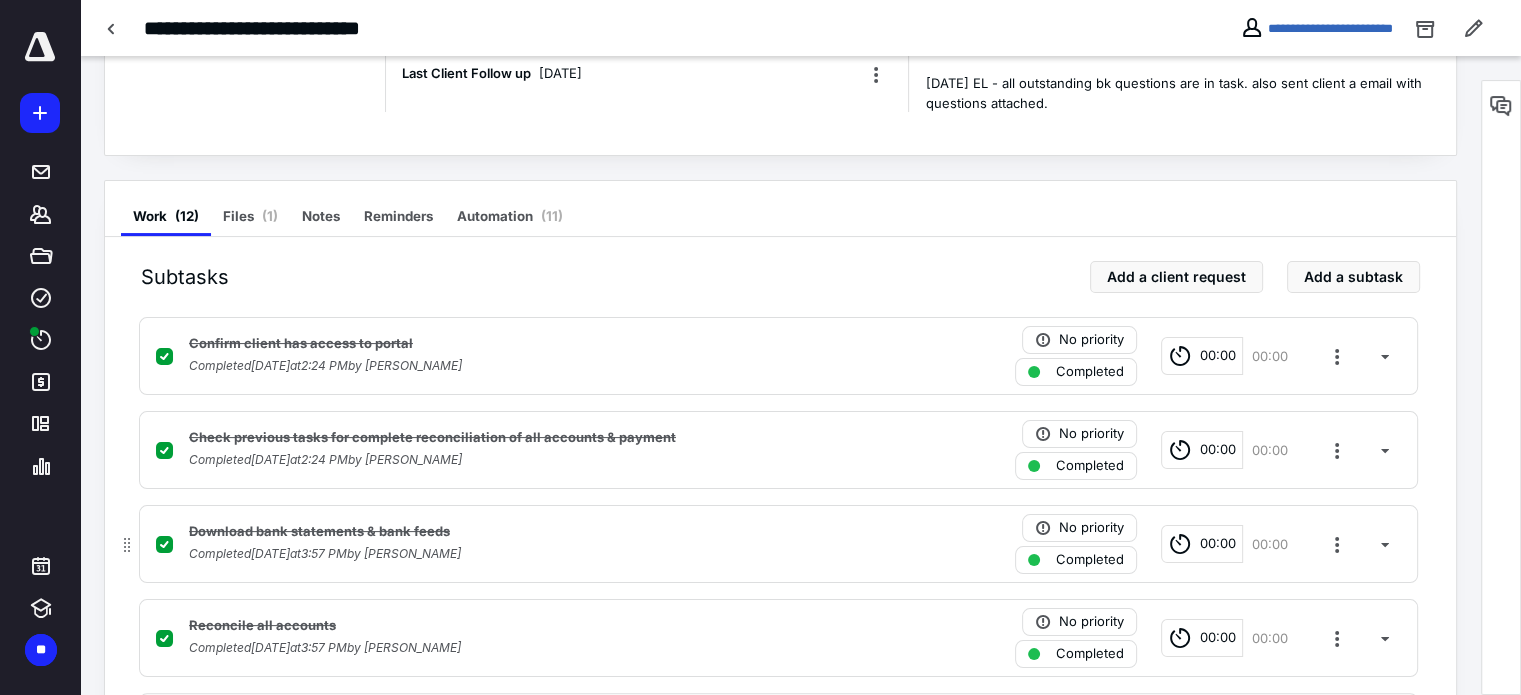 scroll, scrollTop: 500, scrollLeft: 0, axis: vertical 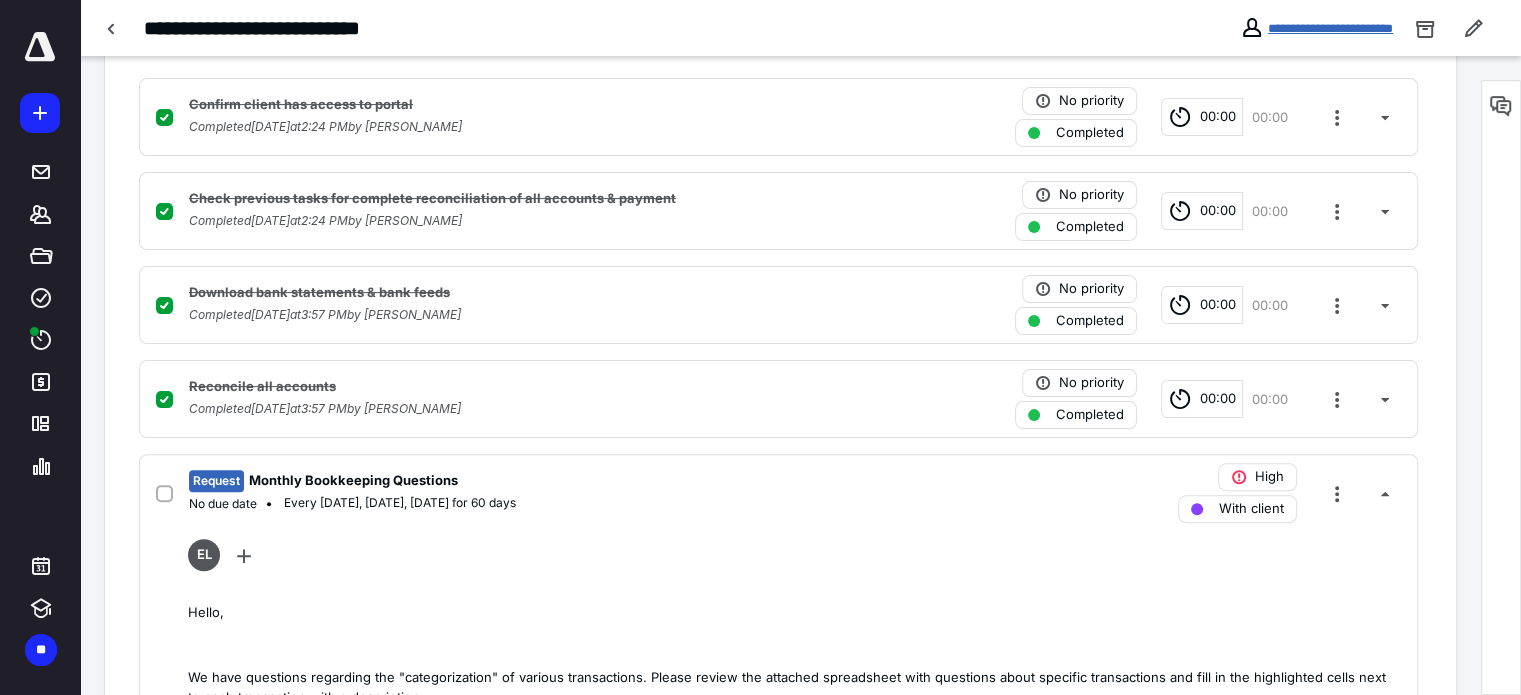 click on "**********" at bounding box center (1330, 28) 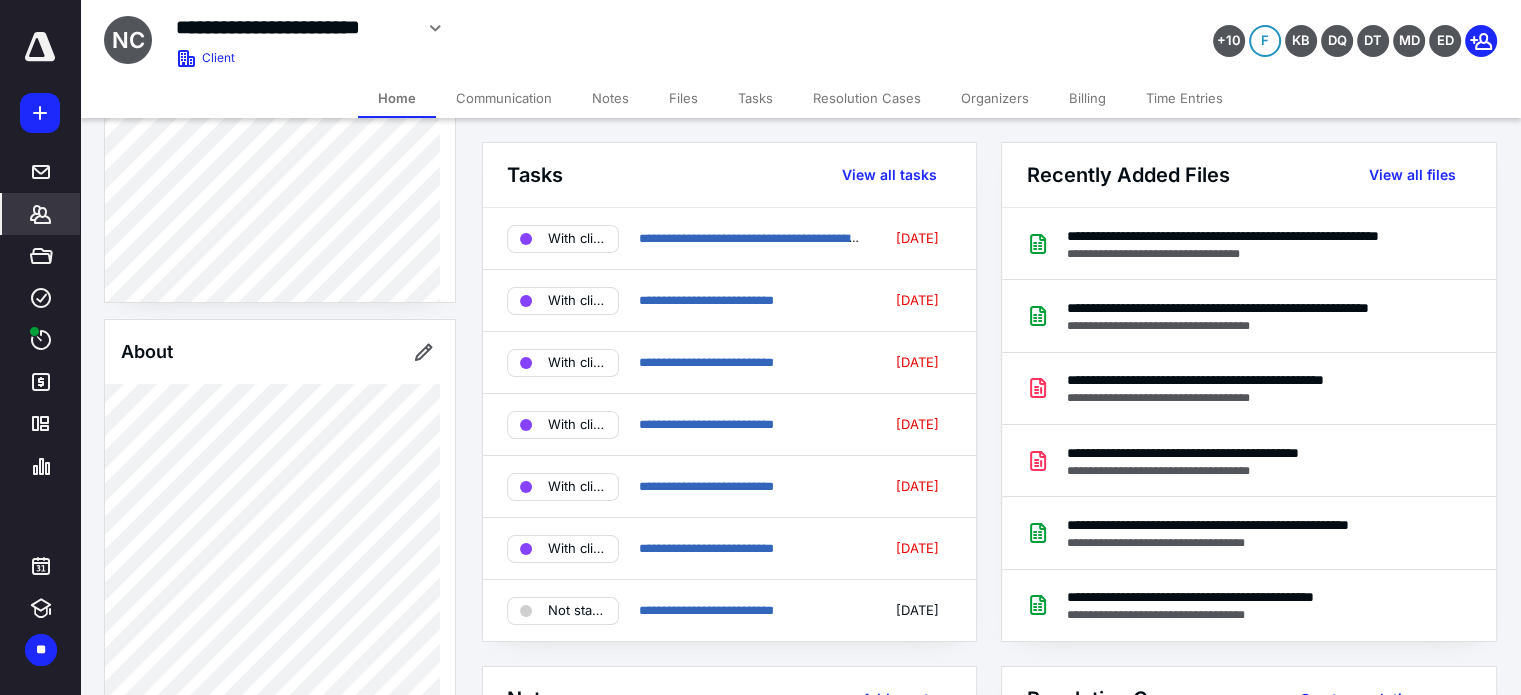 scroll, scrollTop: 177, scrollLeft: 0, axis: vertical 